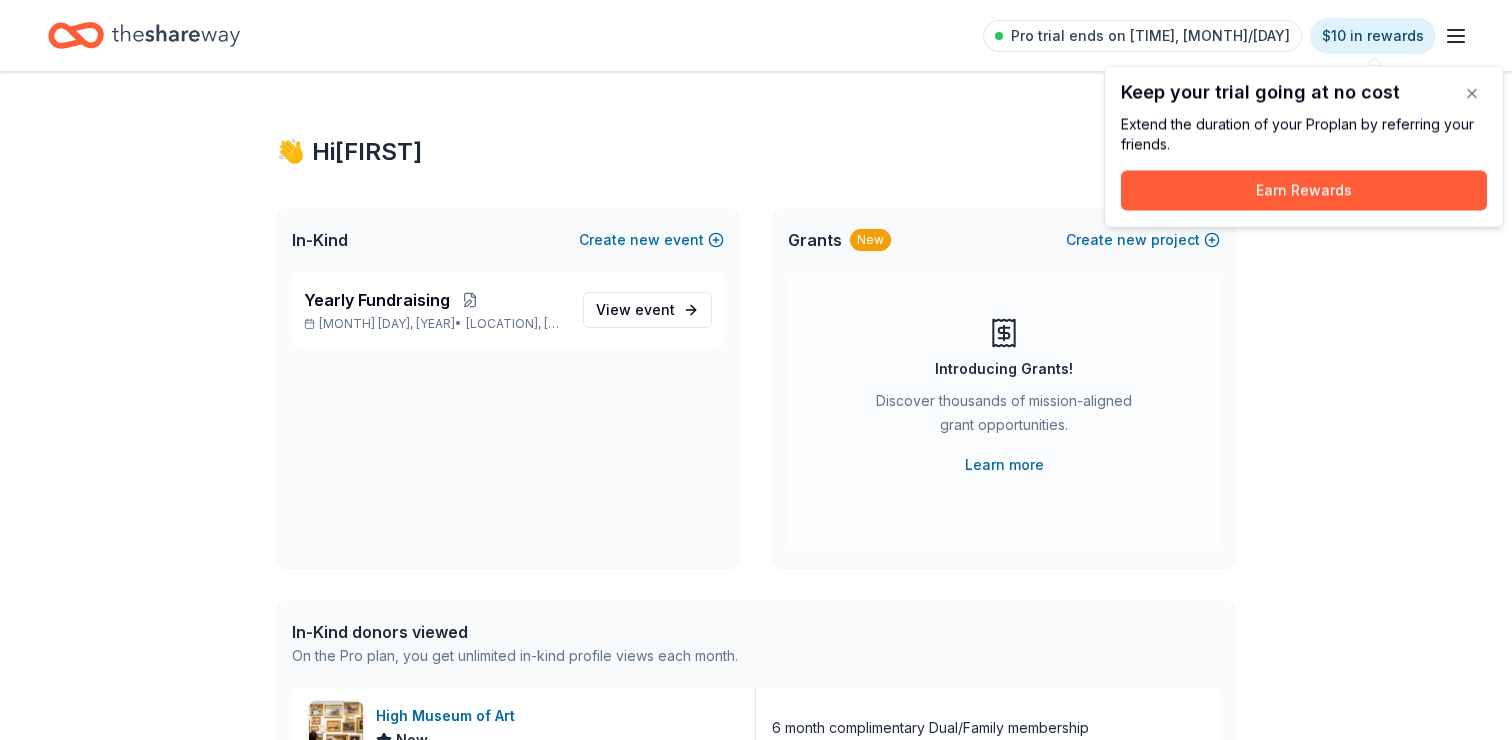 scroll, scrollTop: 0, scrollLeft: 0, axis: both 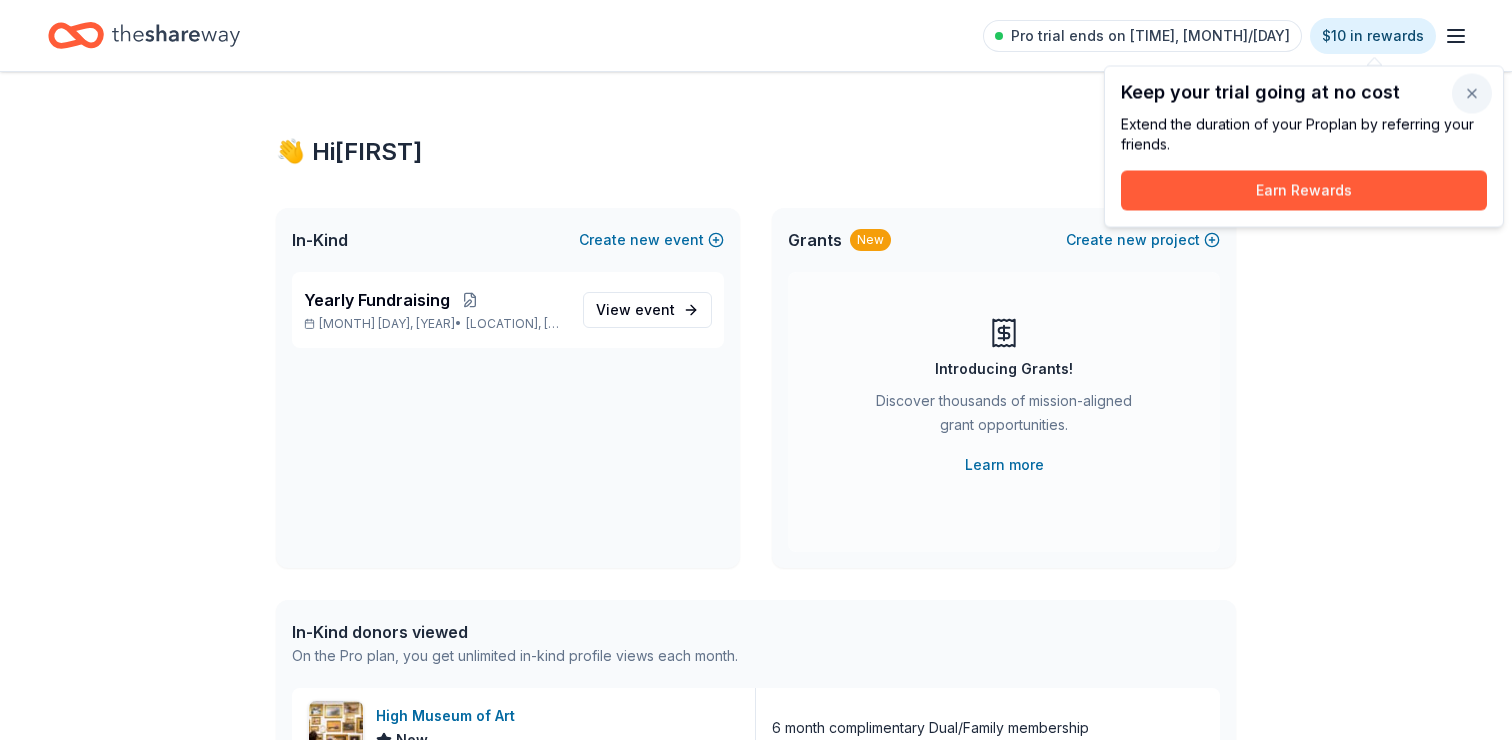 click at bounding box center [1472, 94] 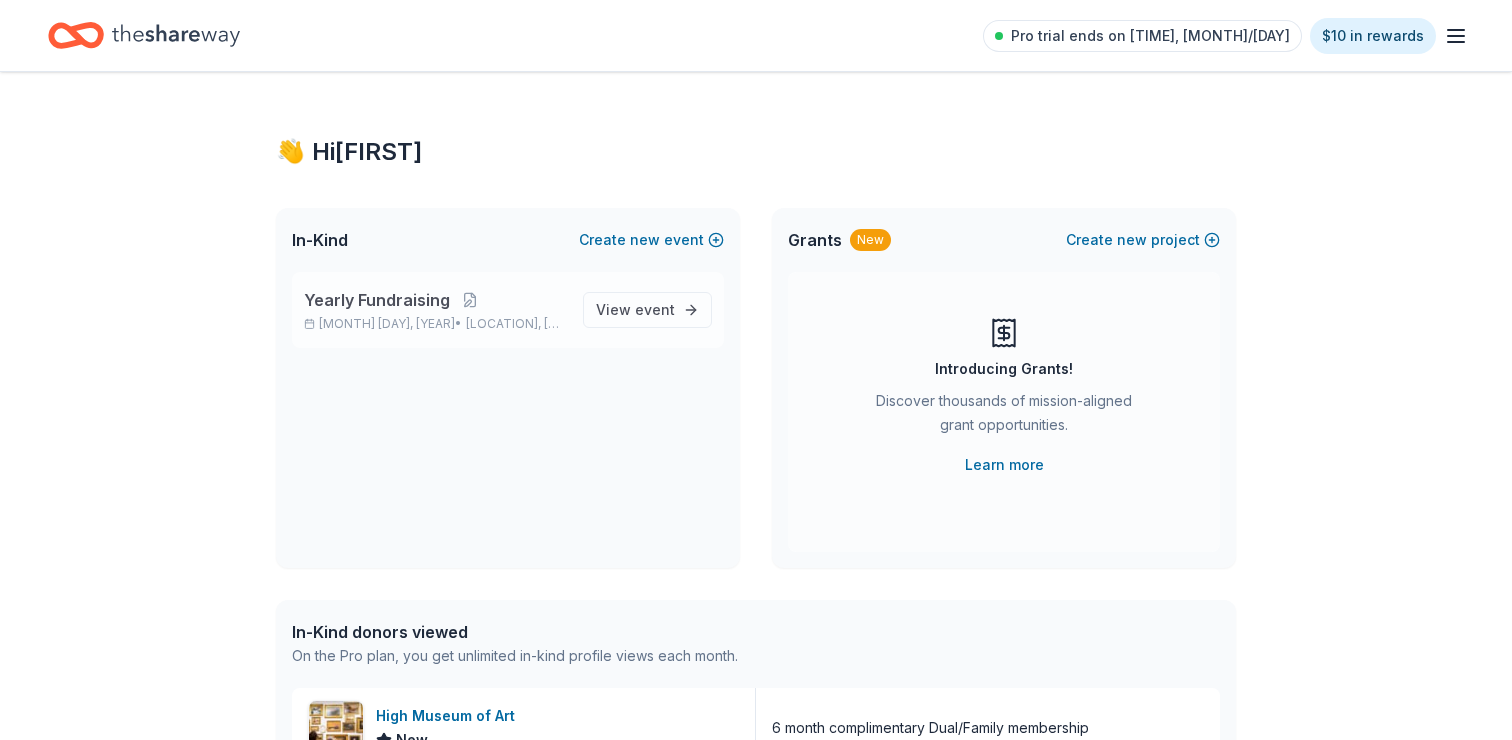 click on "Allatoona Pass, GA" at bounding box center [516, 324] 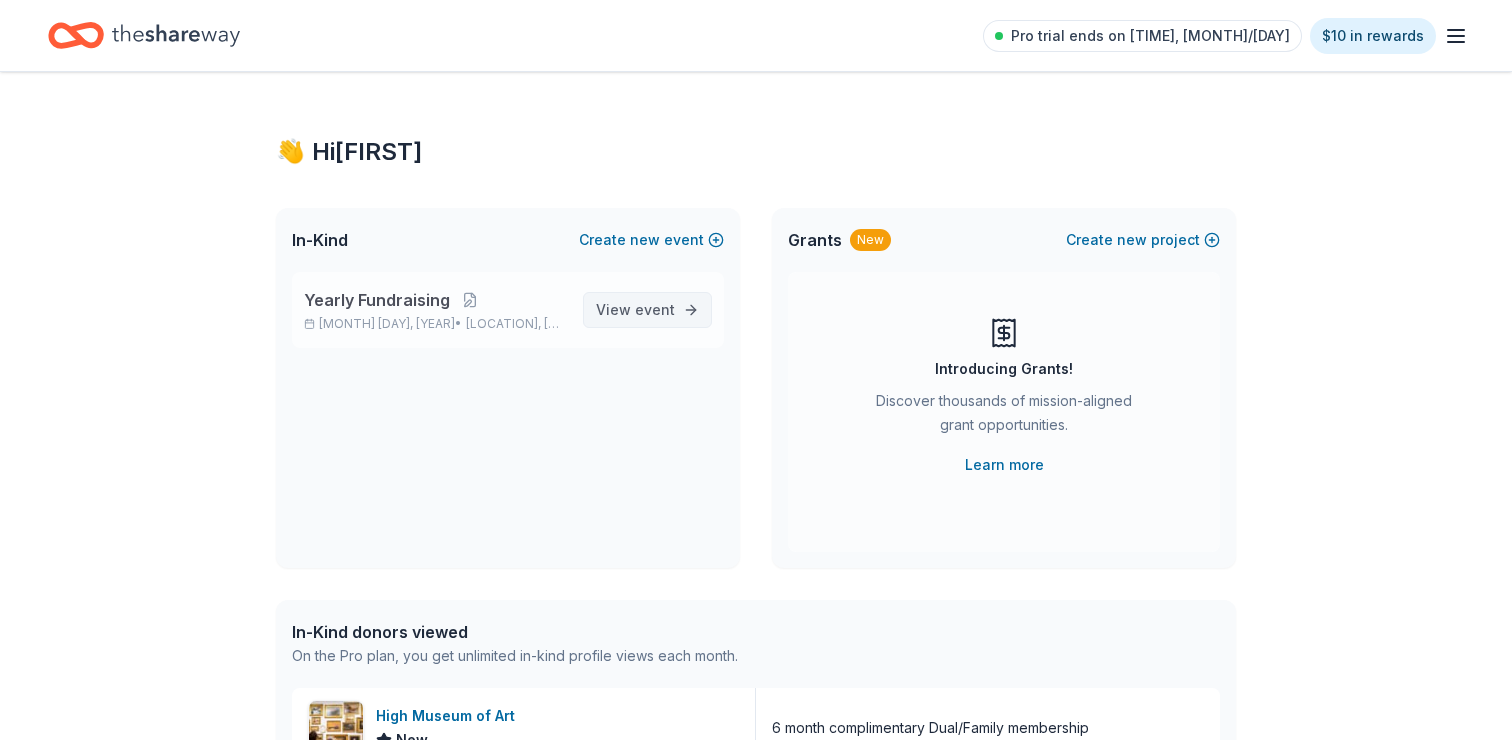 click on "event" at bounding box center [655, 309] 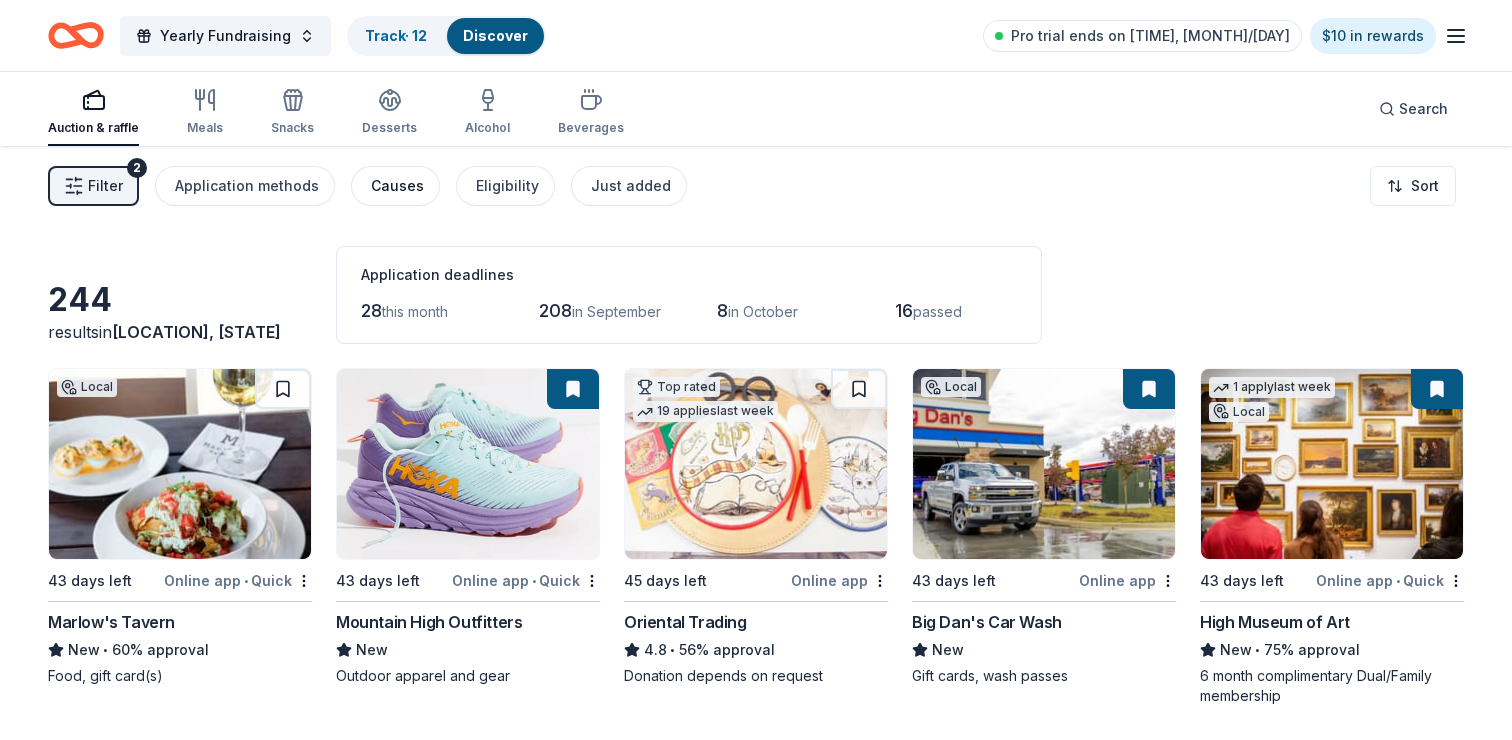 click on "Causes" at bounding box center [397, 186] 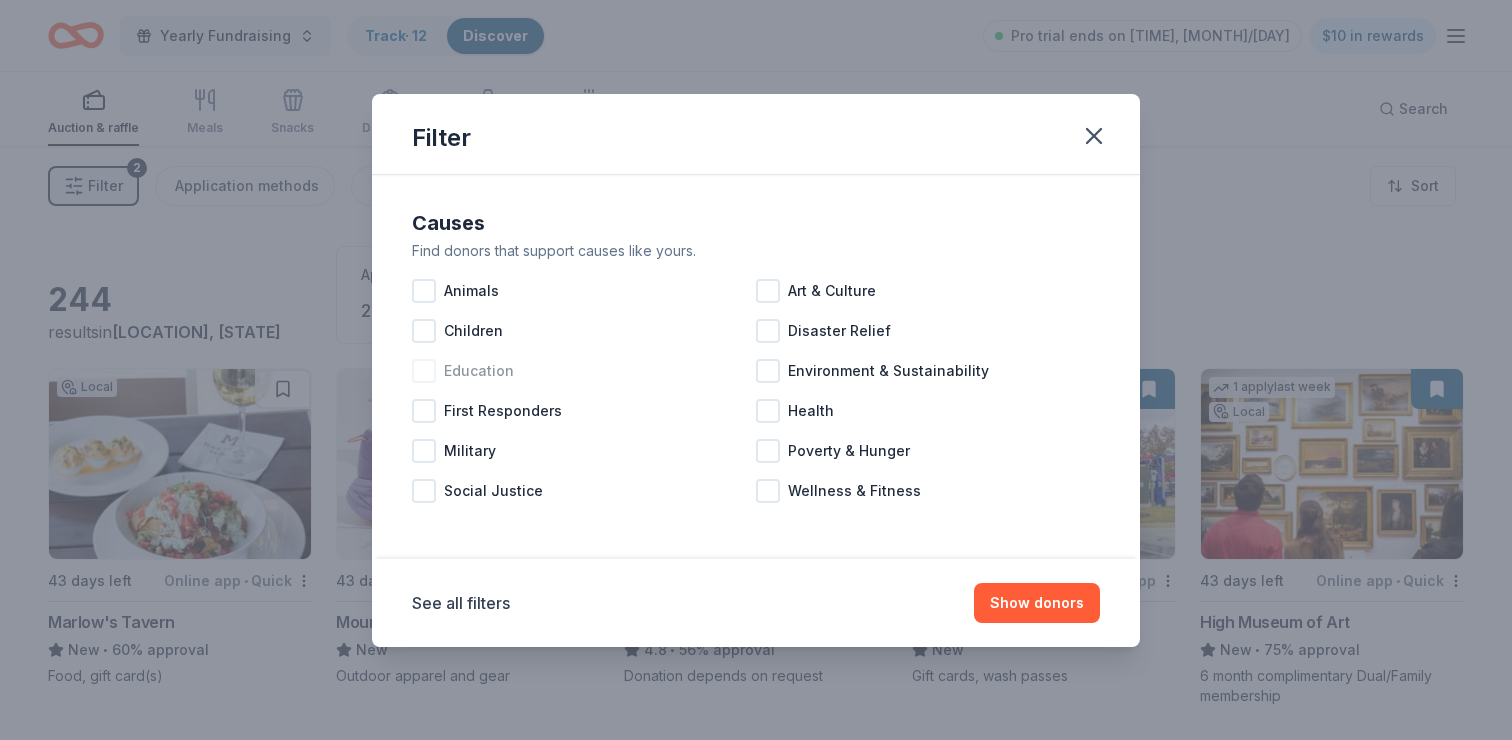 click at bounding box center (424, 371) 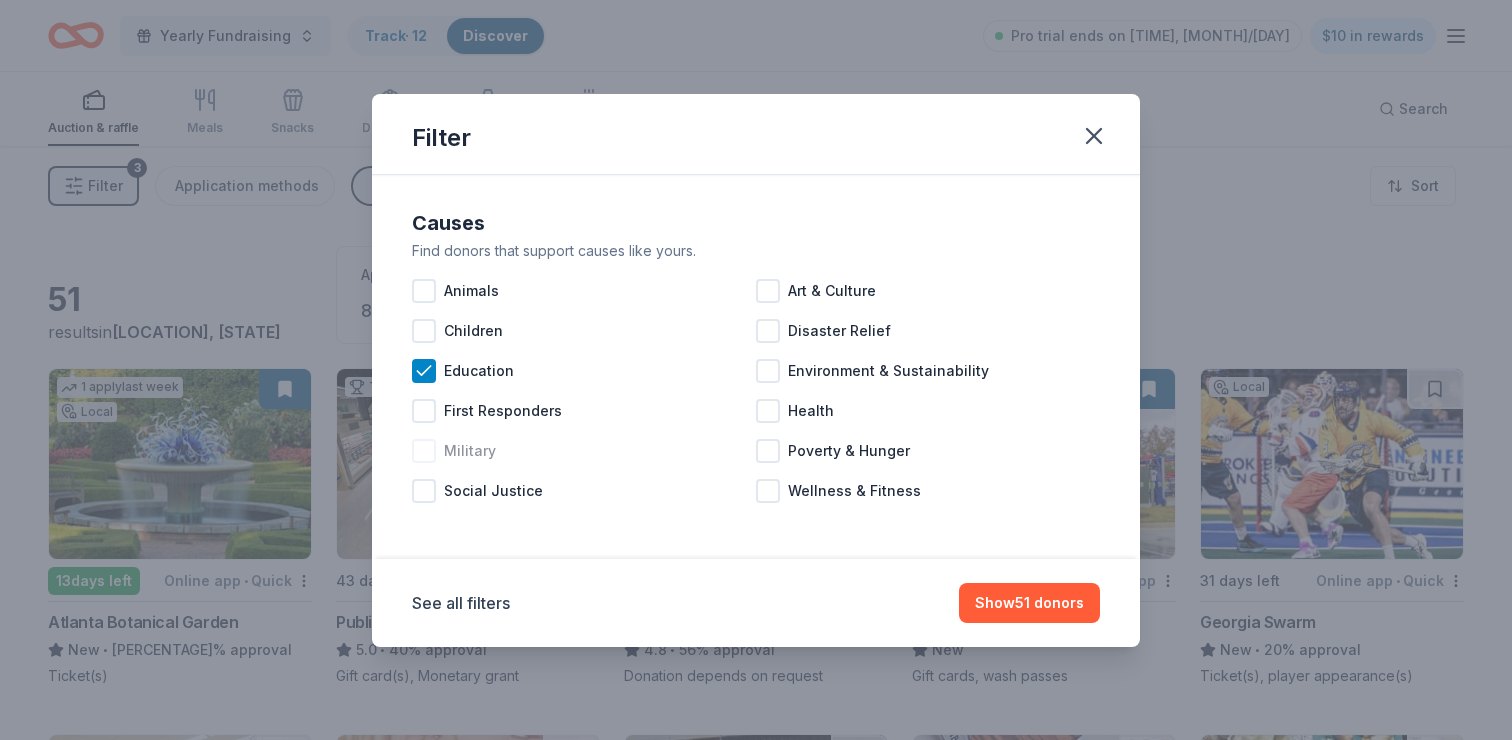 click at bounding box center (424, 451) 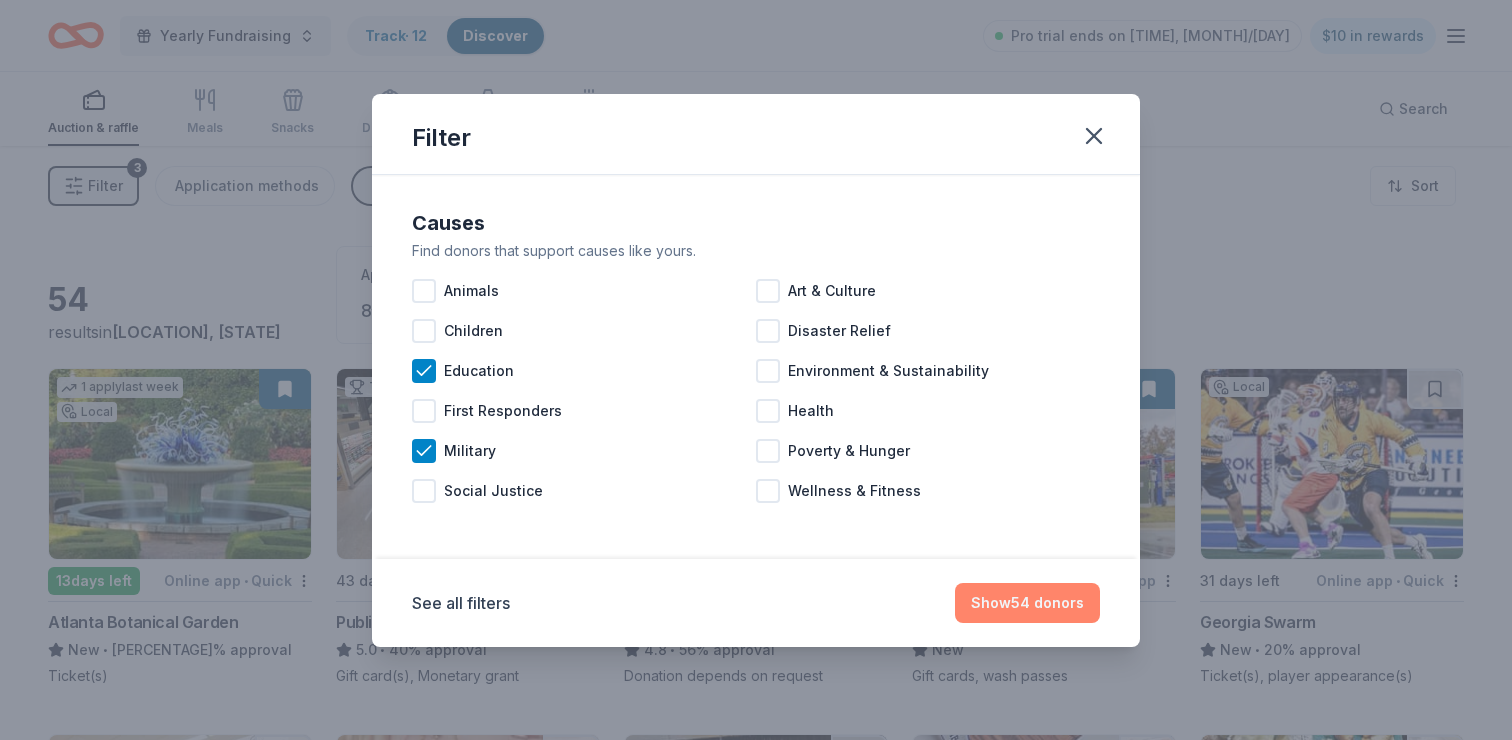 click on "Show  54   donors" at bounding box center (1027, 603) 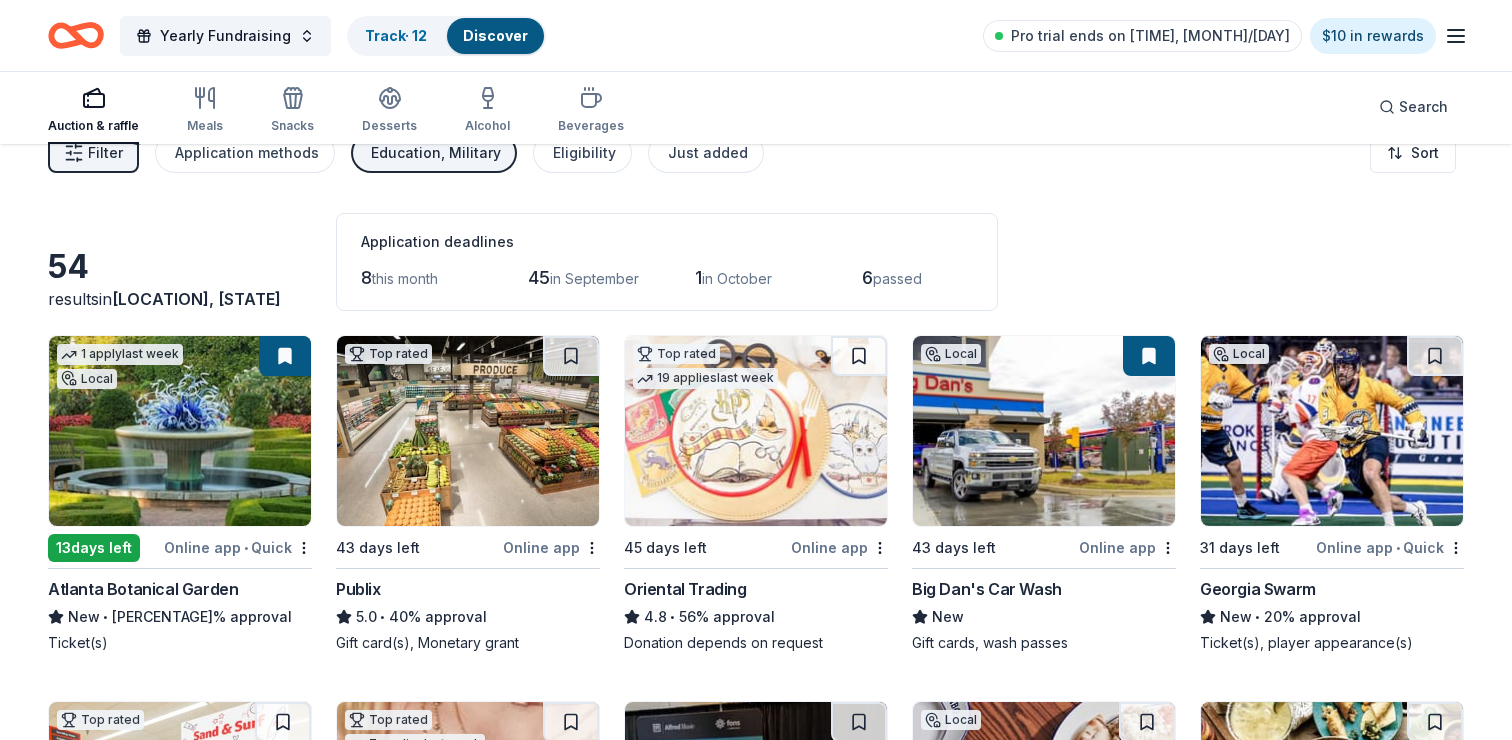 scroll, scrollTop: 0, scrollLeft: 0, axis: both 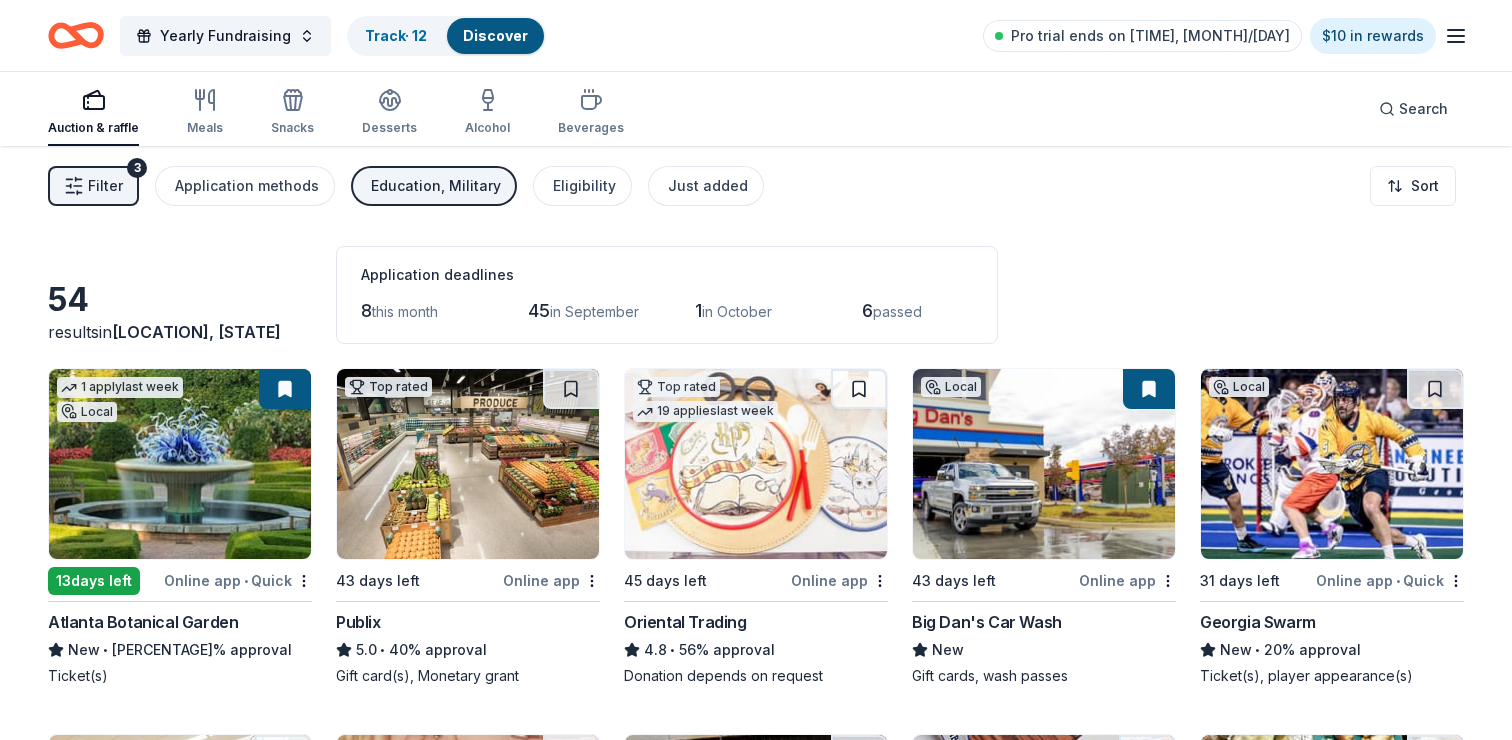 click on "5.0 • 40% approval" at bounding box center [468, 650] 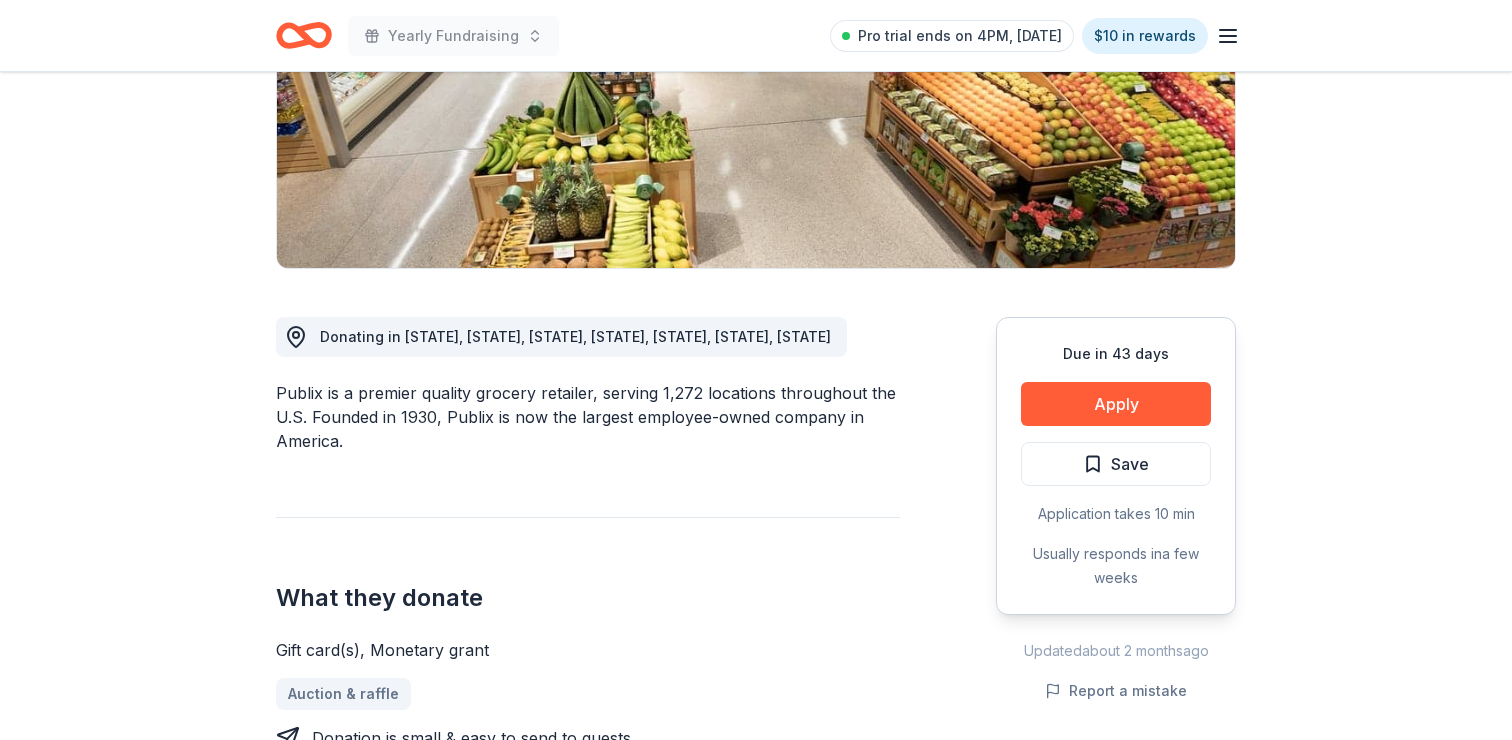 scroll, scrollTop: 337, scrollLeft: 0, axis: vertical 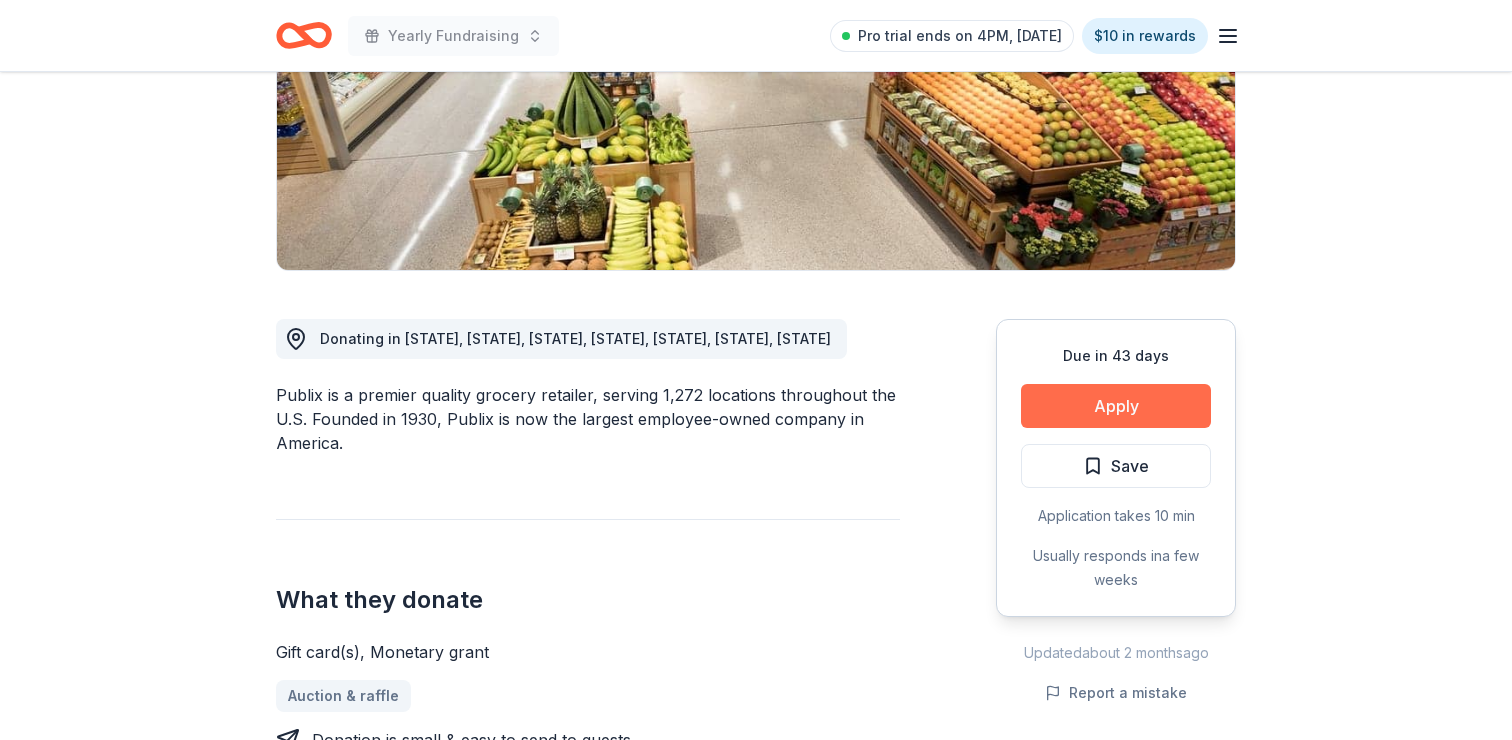 click on "Apply" at bounding box center [1116, 406] 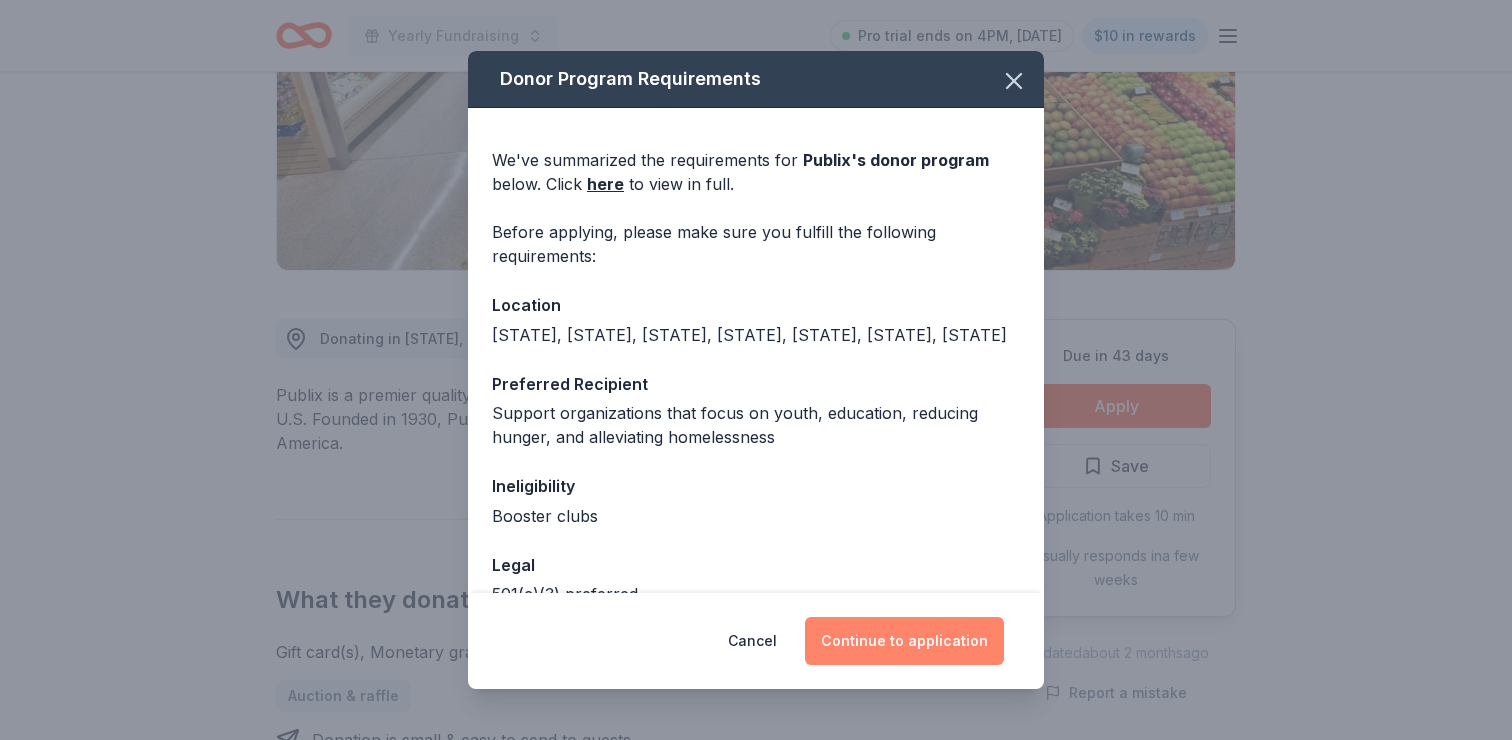 click on "Continue to application" at bounding box center [904, 641] 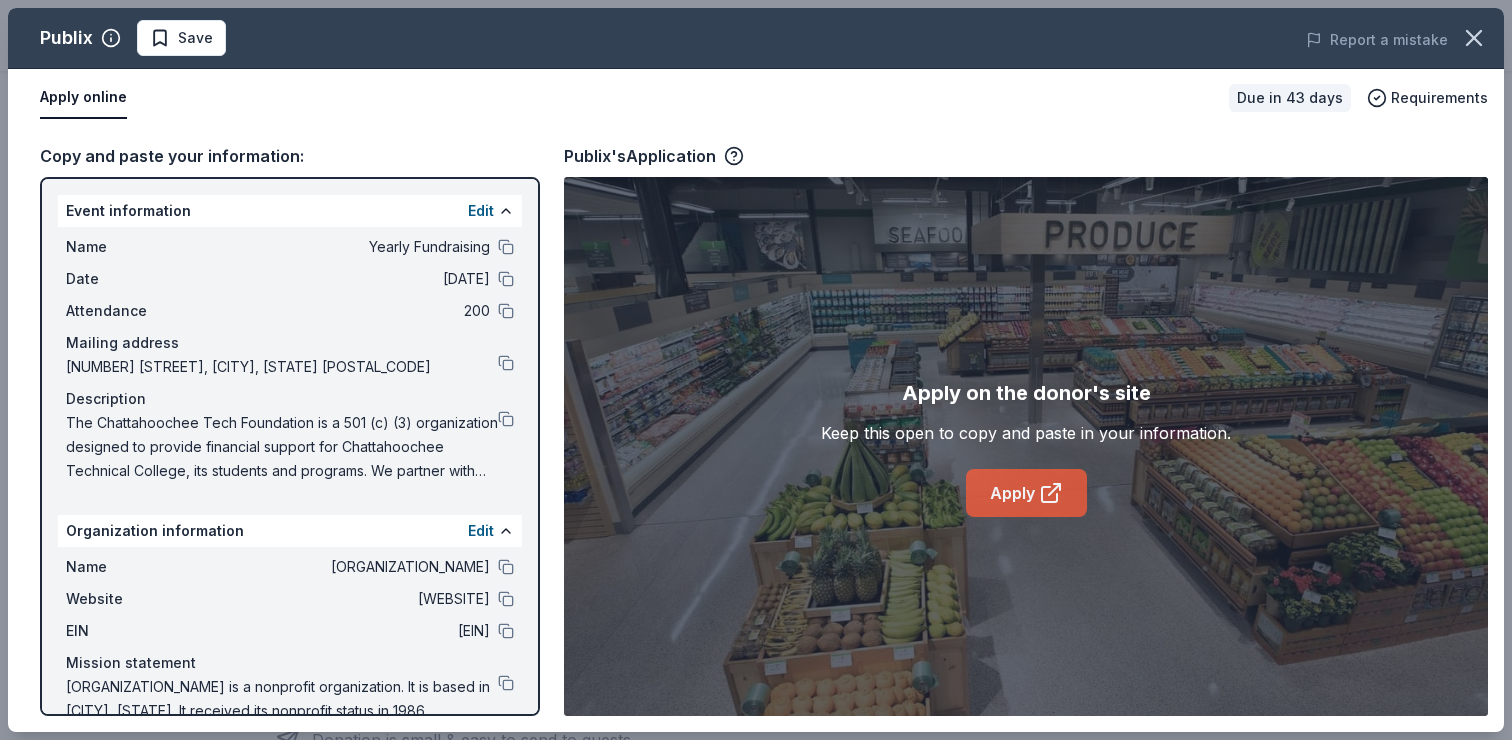 click on "Apply" at bounding box center (1026, 493) 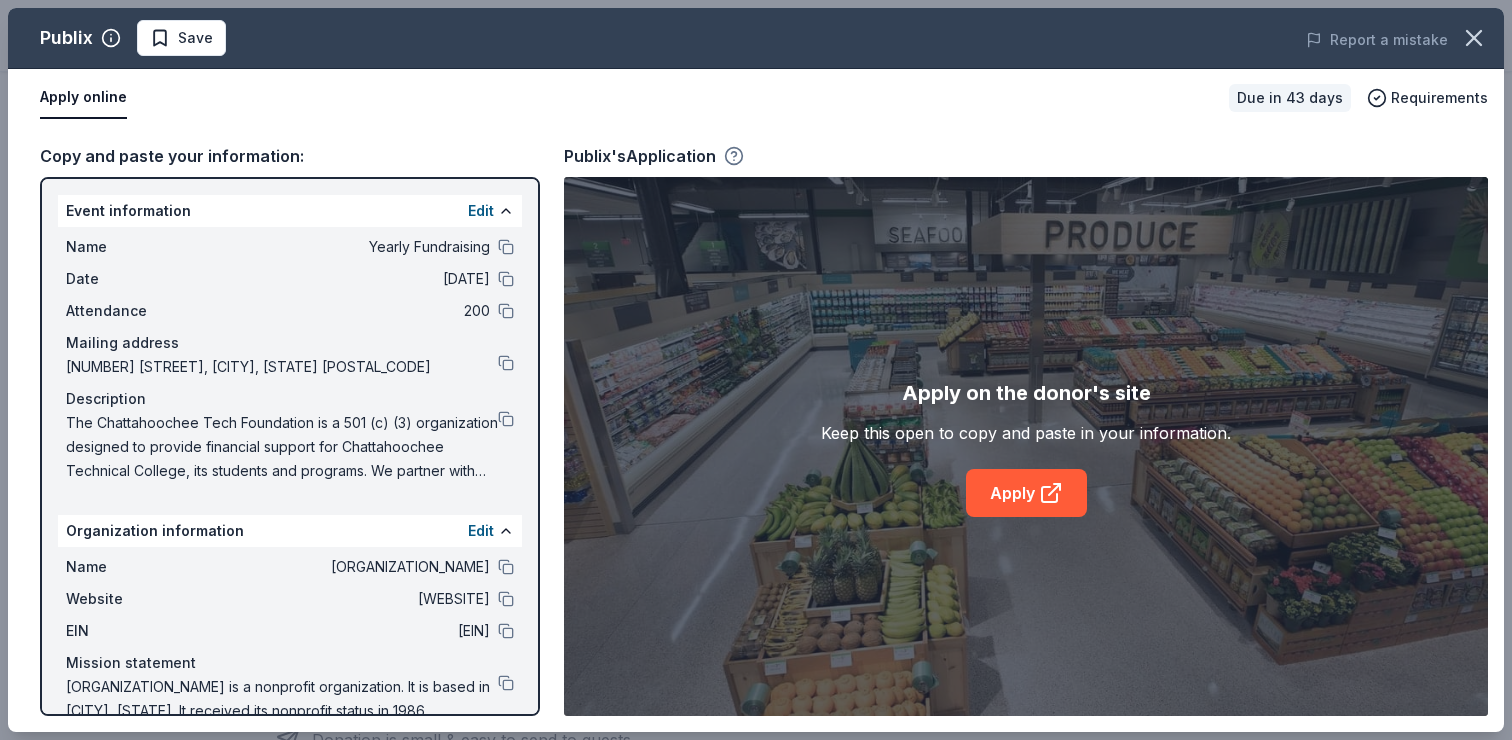 click 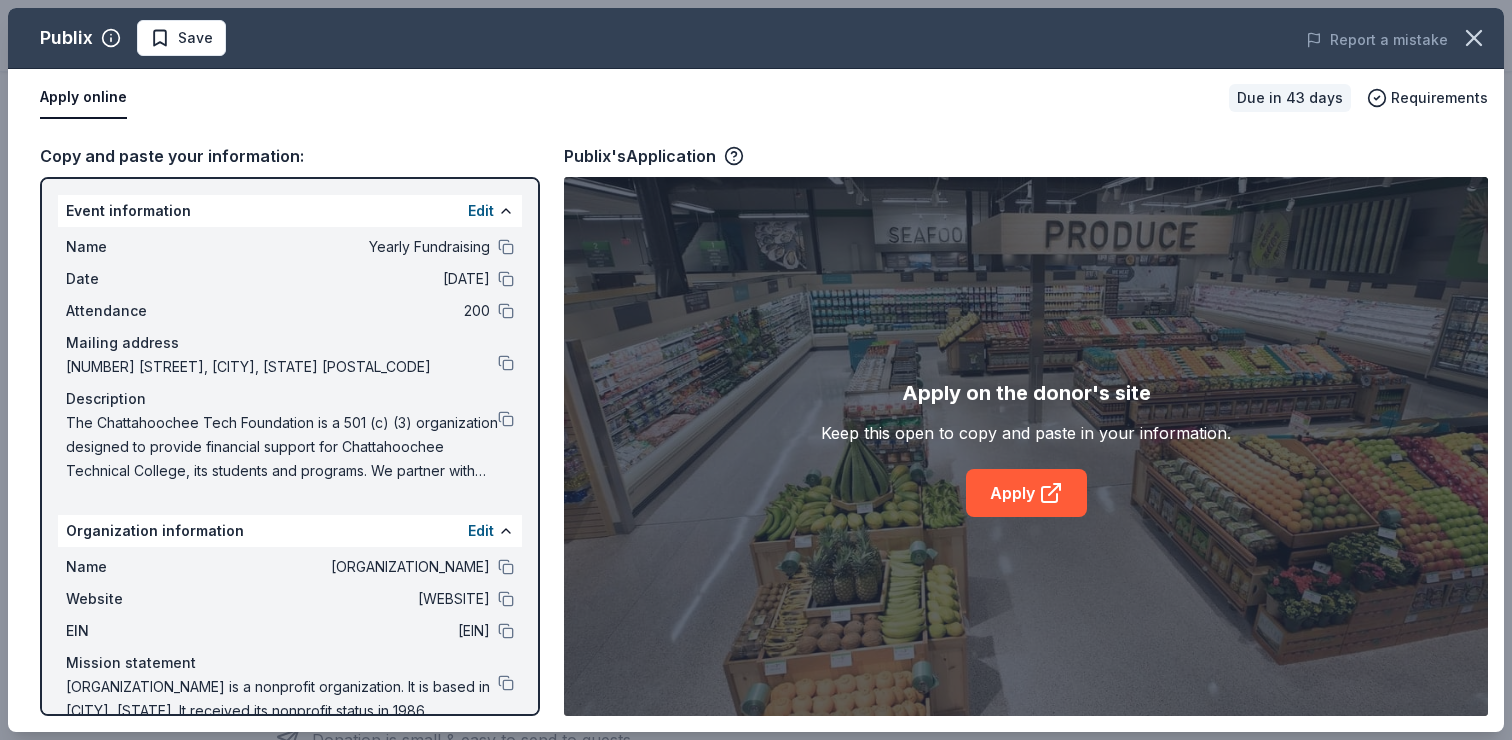 click on "Publix's Application" at bounding box center (1026, 156) 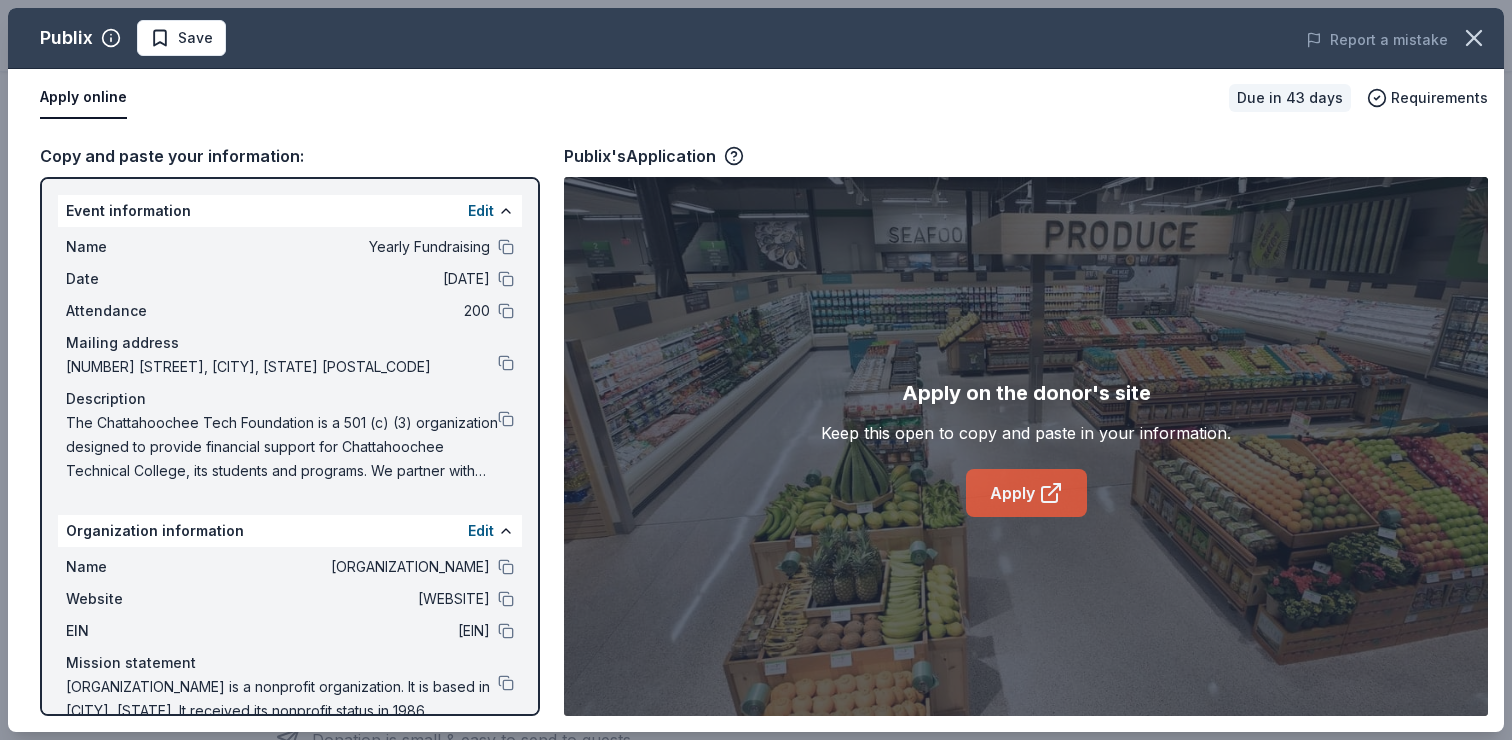 click on "Apply" at bounding box center [1026, 493] 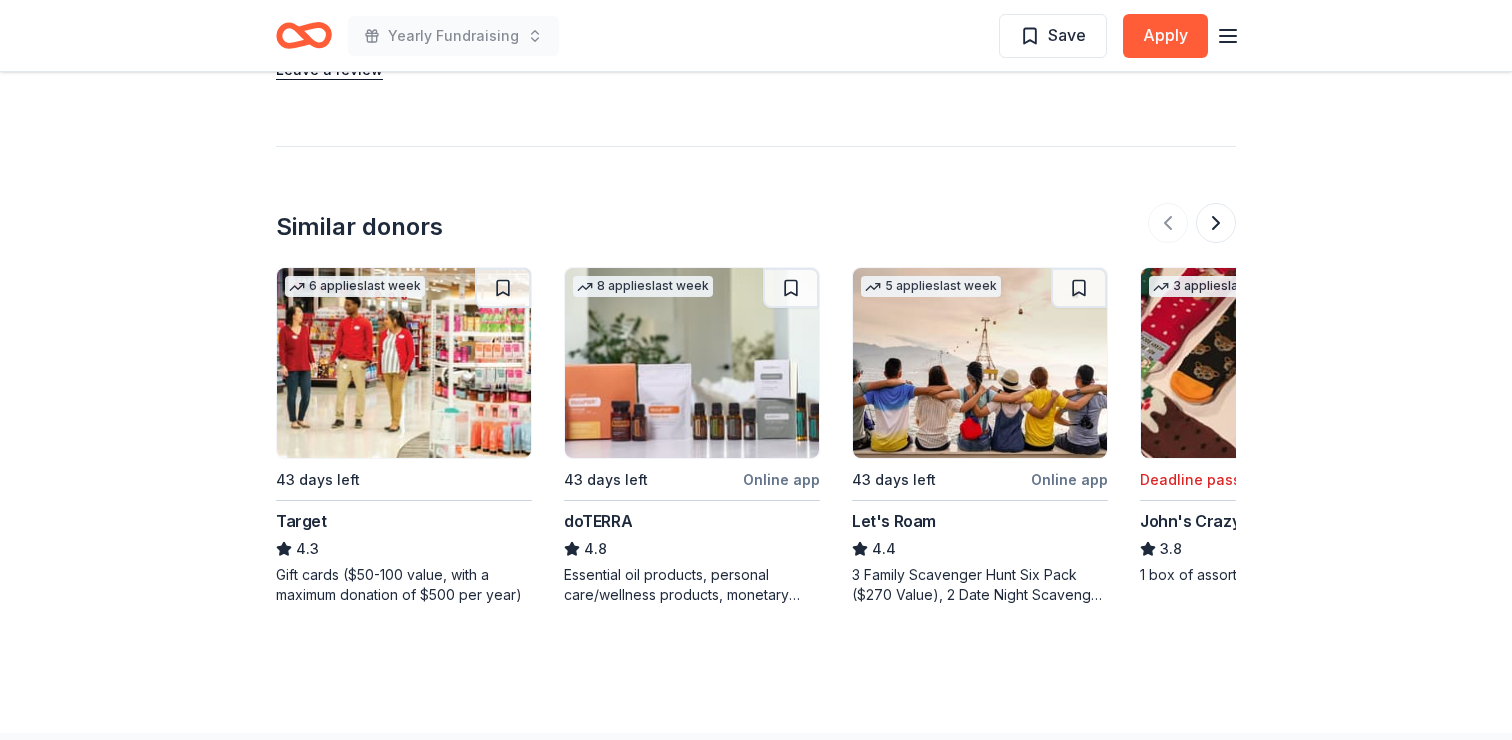 scroll, scrollTop: 2721, scrollLeft: 0, axis: vertical 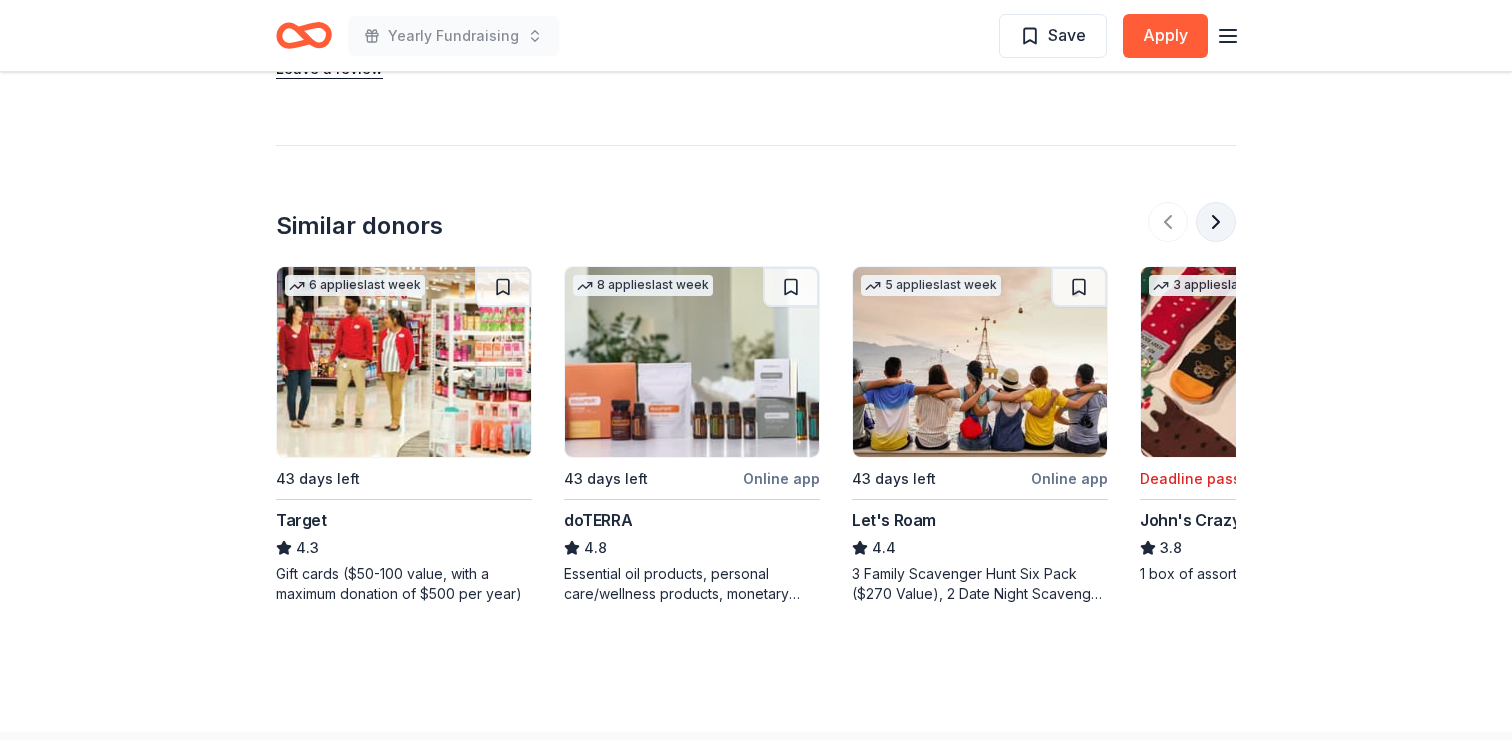 click at bounding box center [1216, 222] 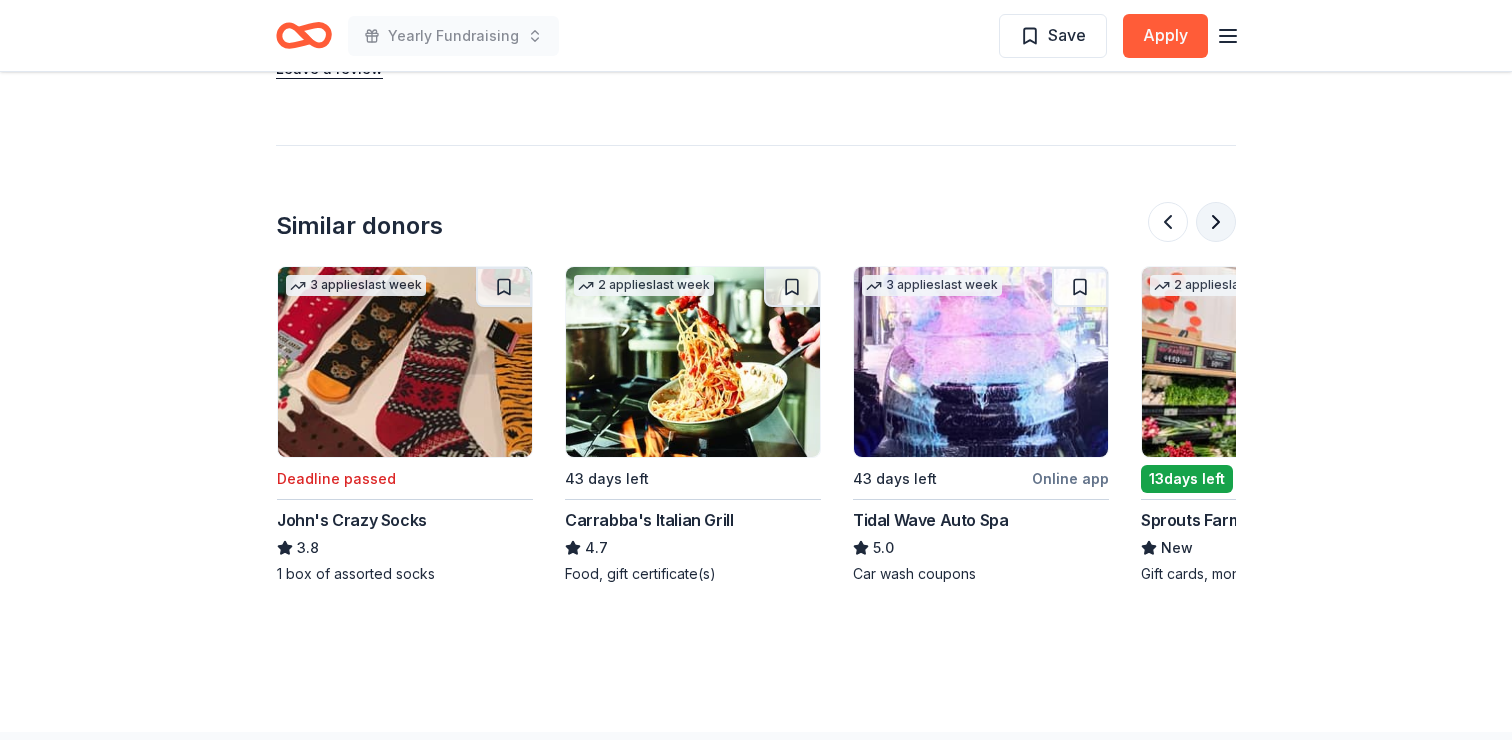 scroll, scrollTop: 0, scrollLeft: 864, axis: horizontal 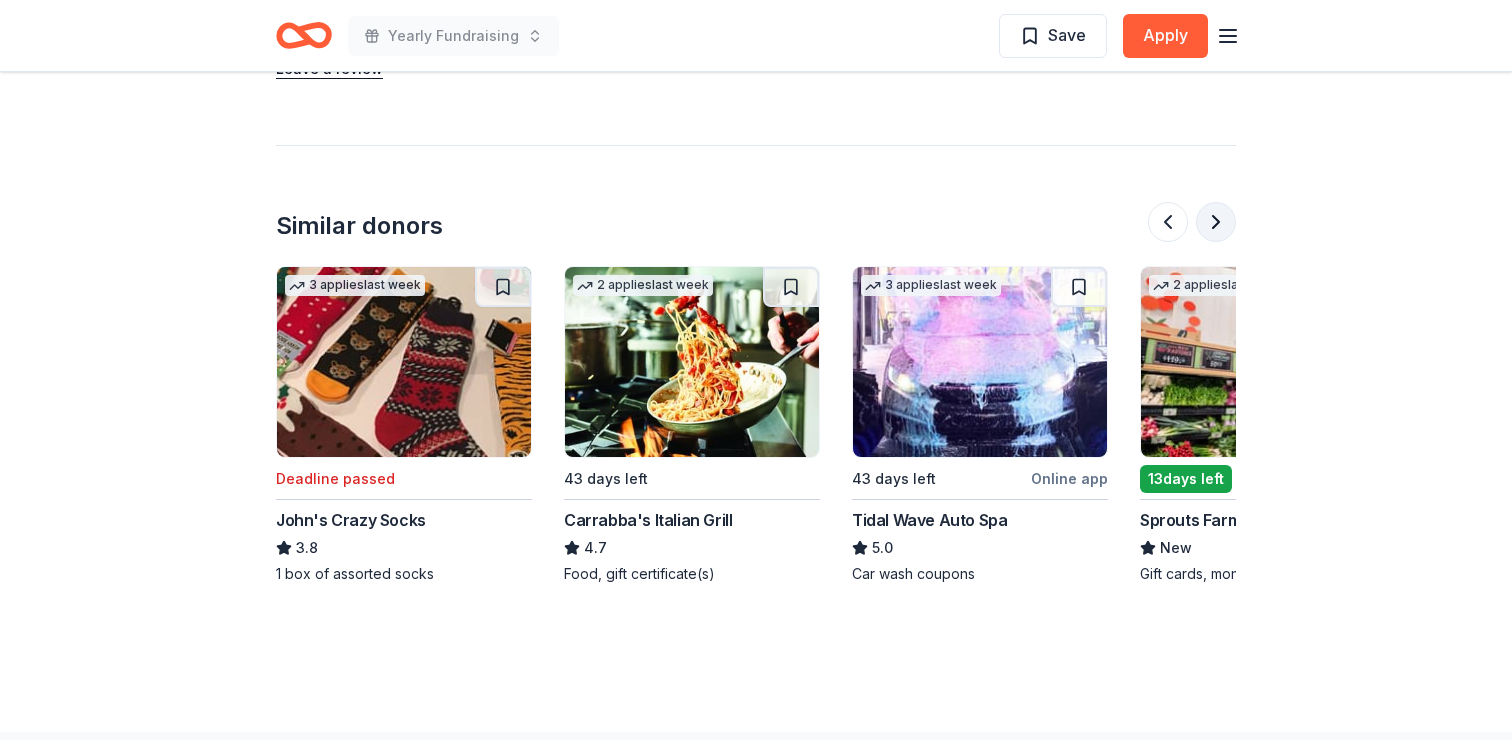 click at bounding box center [1216, 222] 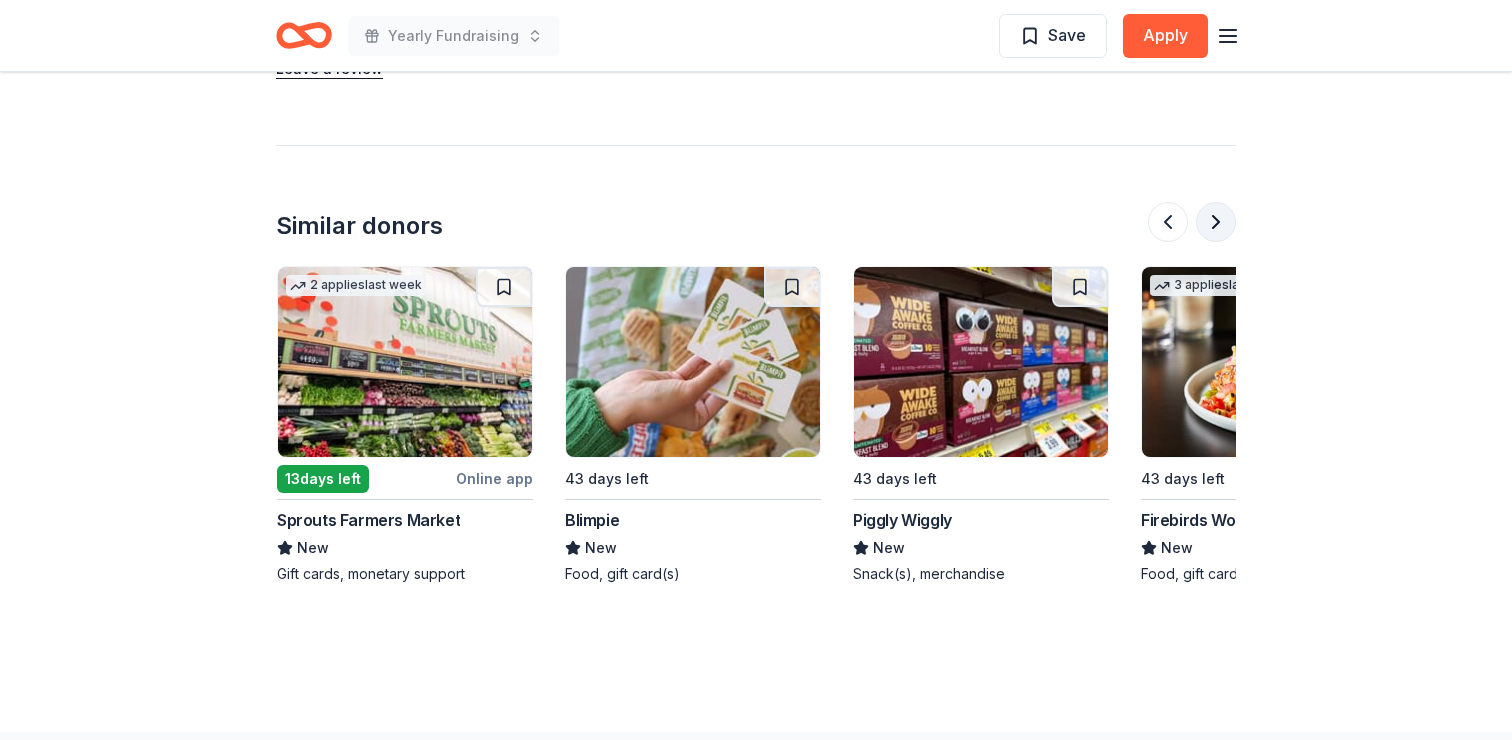 scroll, scrollTop: 0, scrollLeft: 1728, axis: horizontal 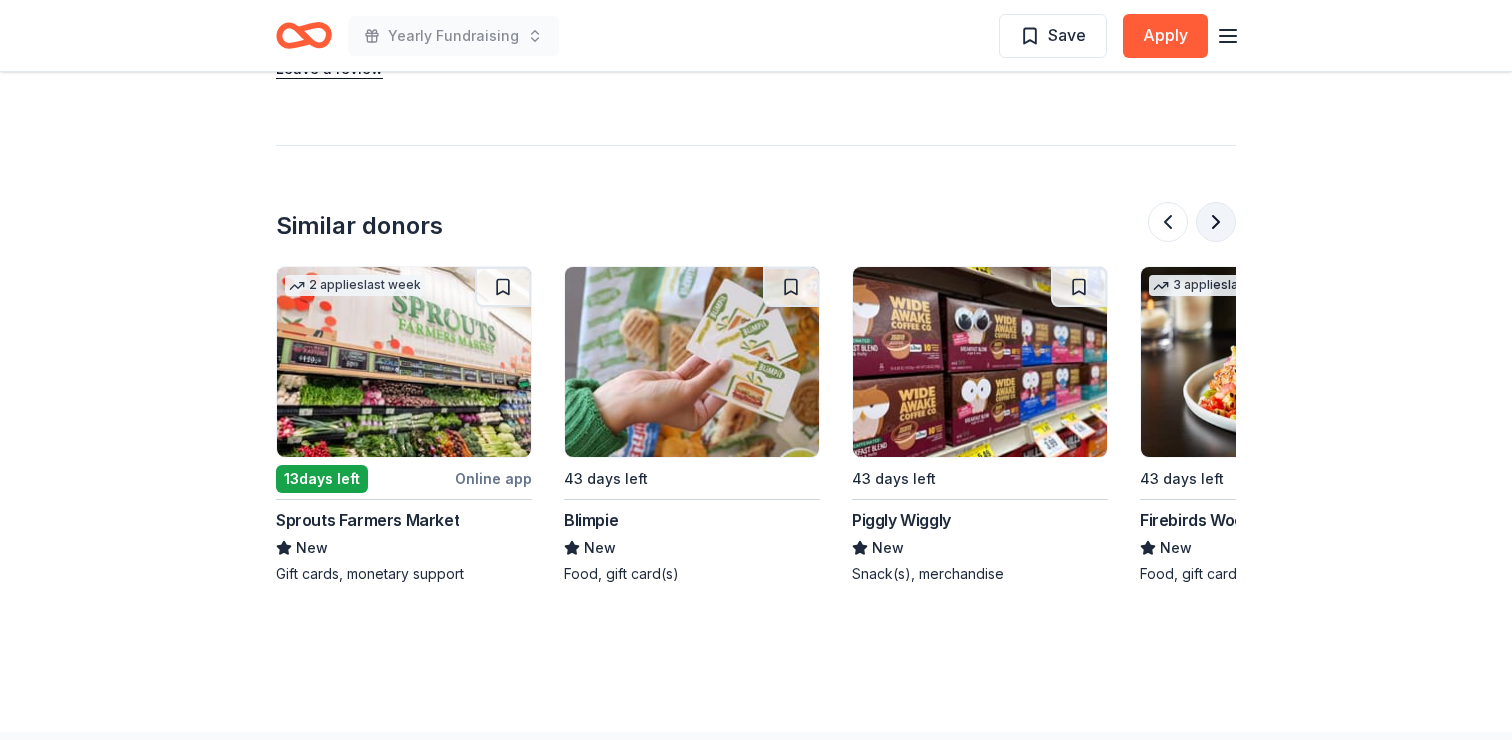 click at bounding box center (1216, 222) 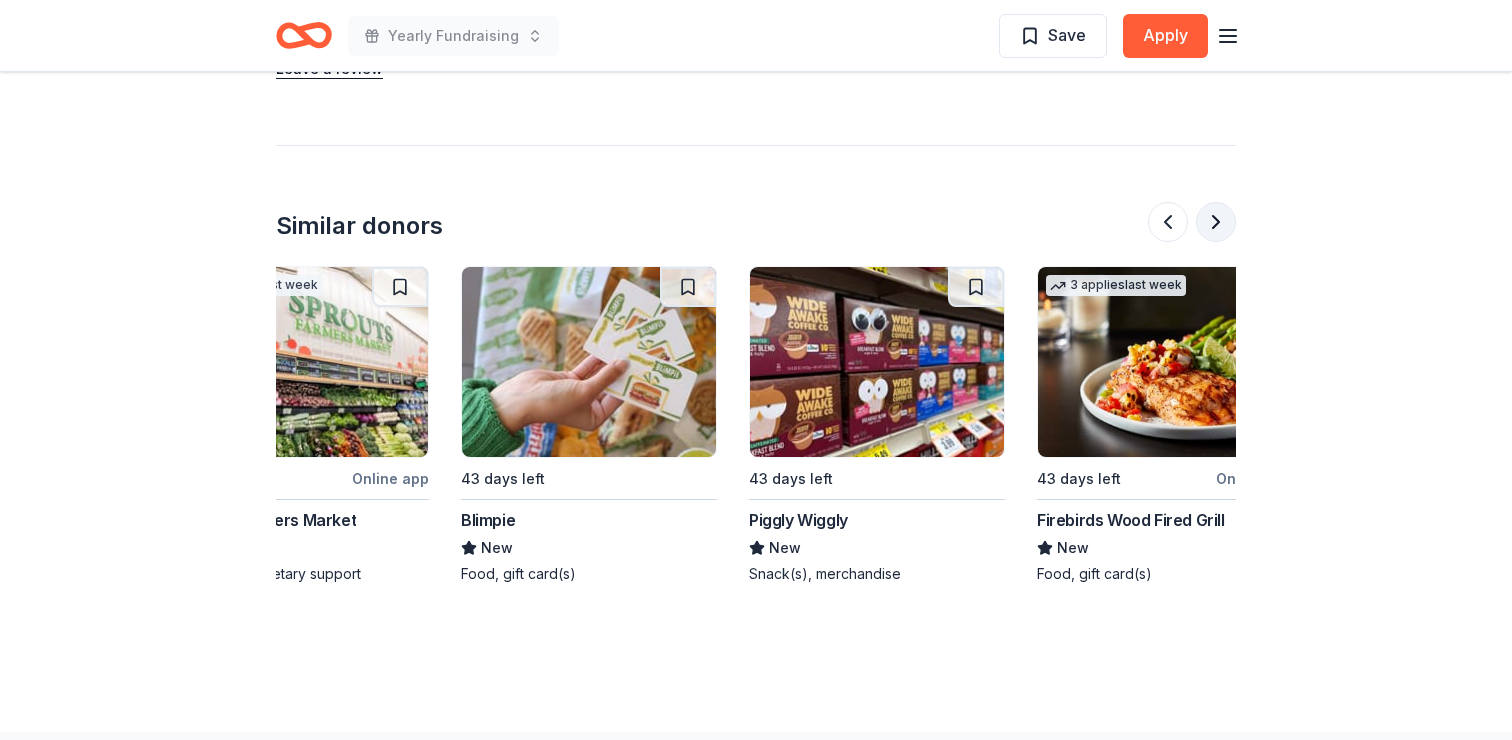 scroll, scrollTop: 0, scrollLeft: 1888, axis: horizontal 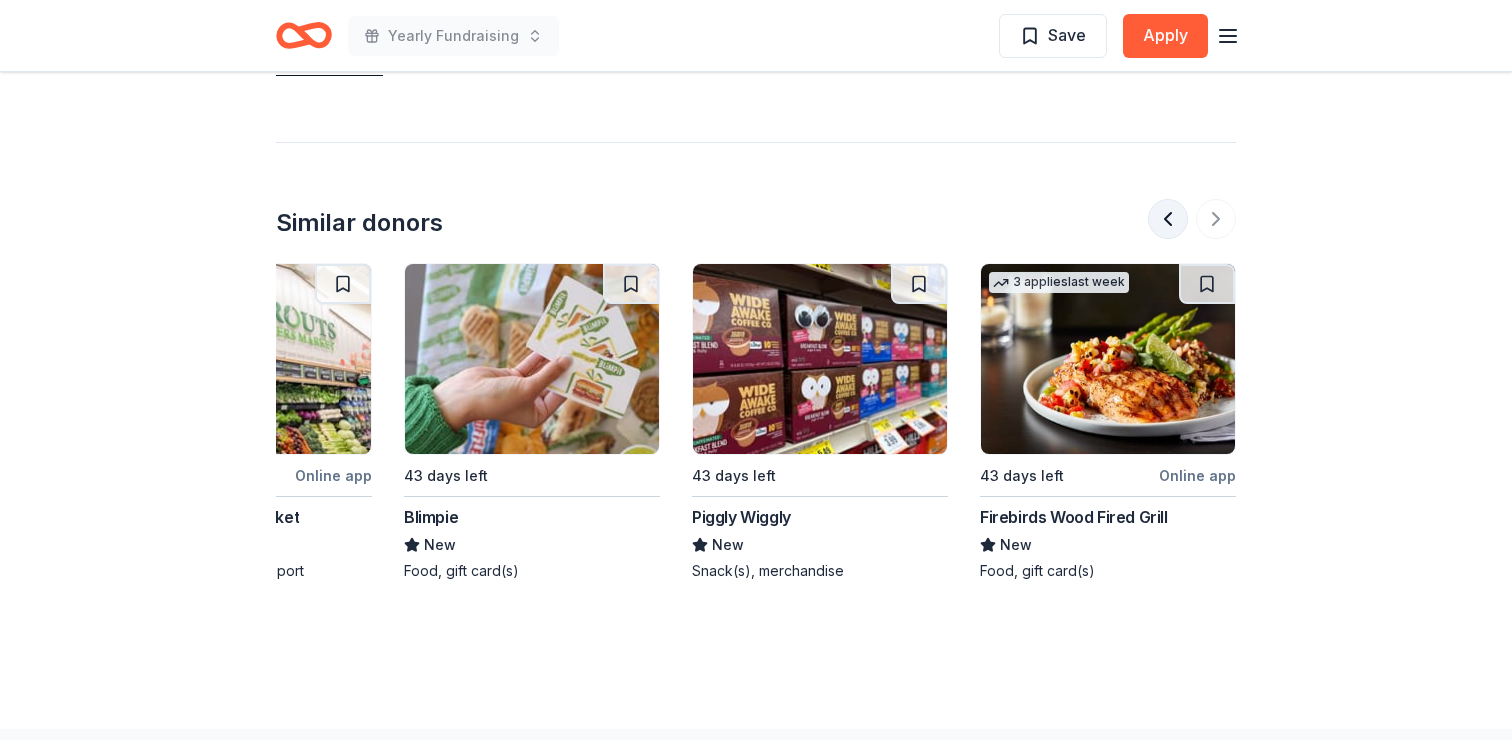 click at bounding box center [1168, 219] 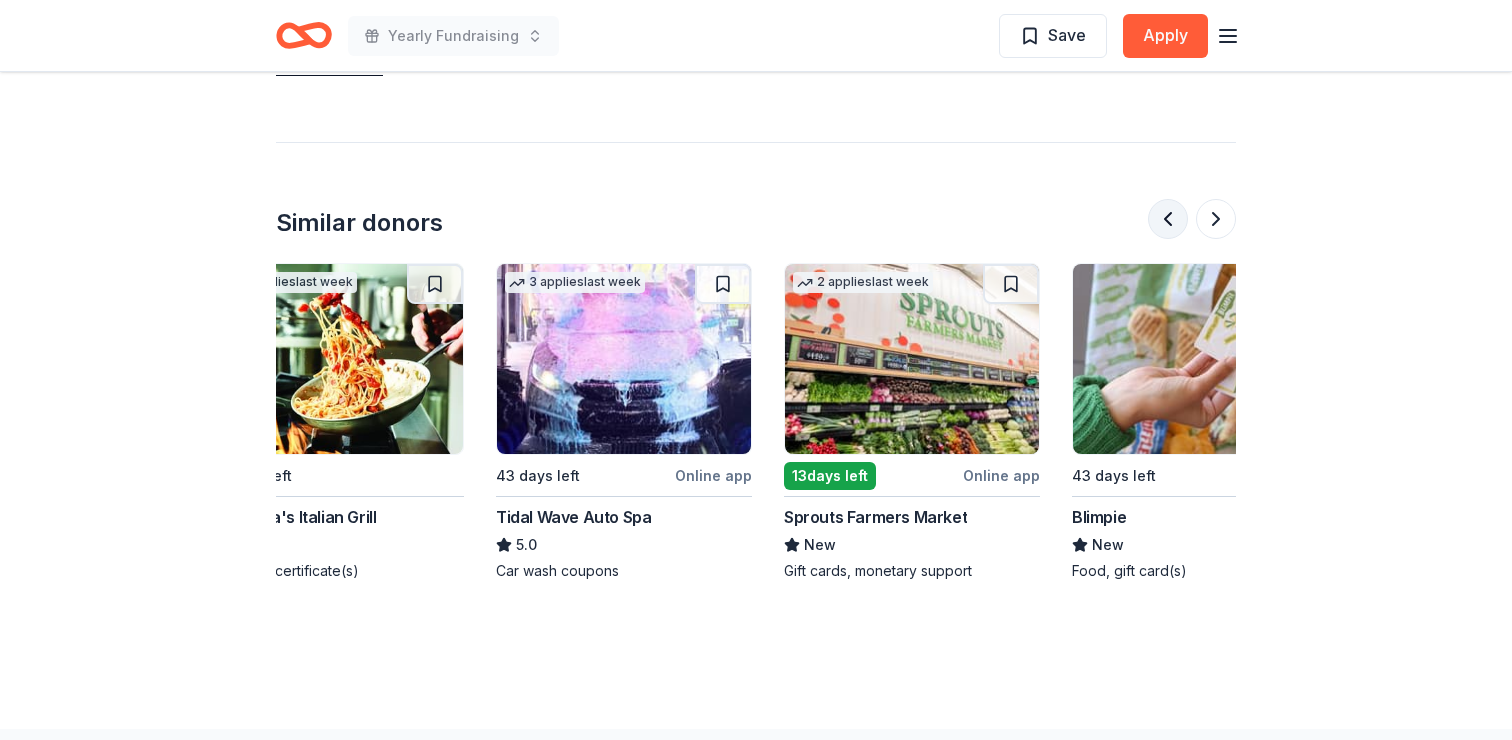 scroll, scrollTop: 0, scrollLeft: 1152, axis: horizontal 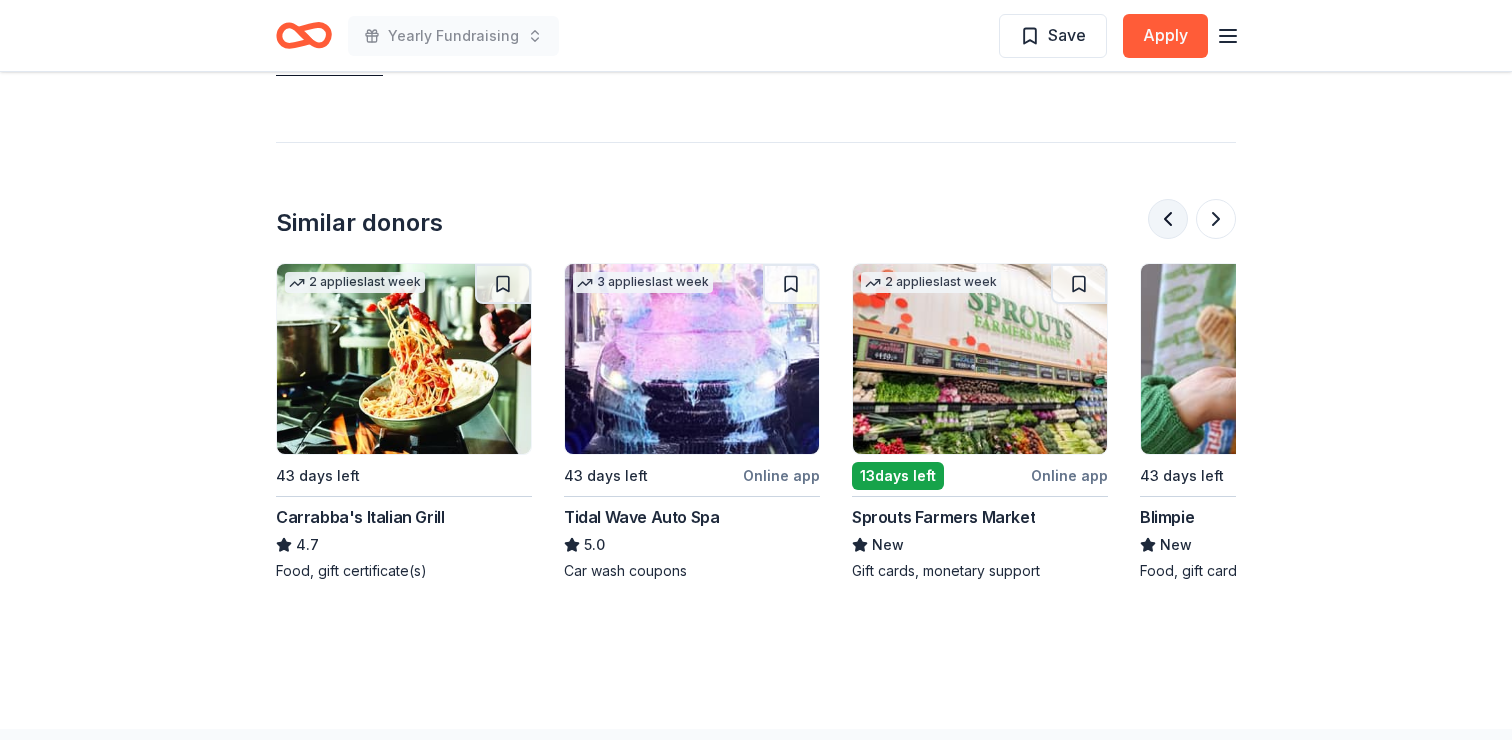 click at bounding box center [1168, 219] 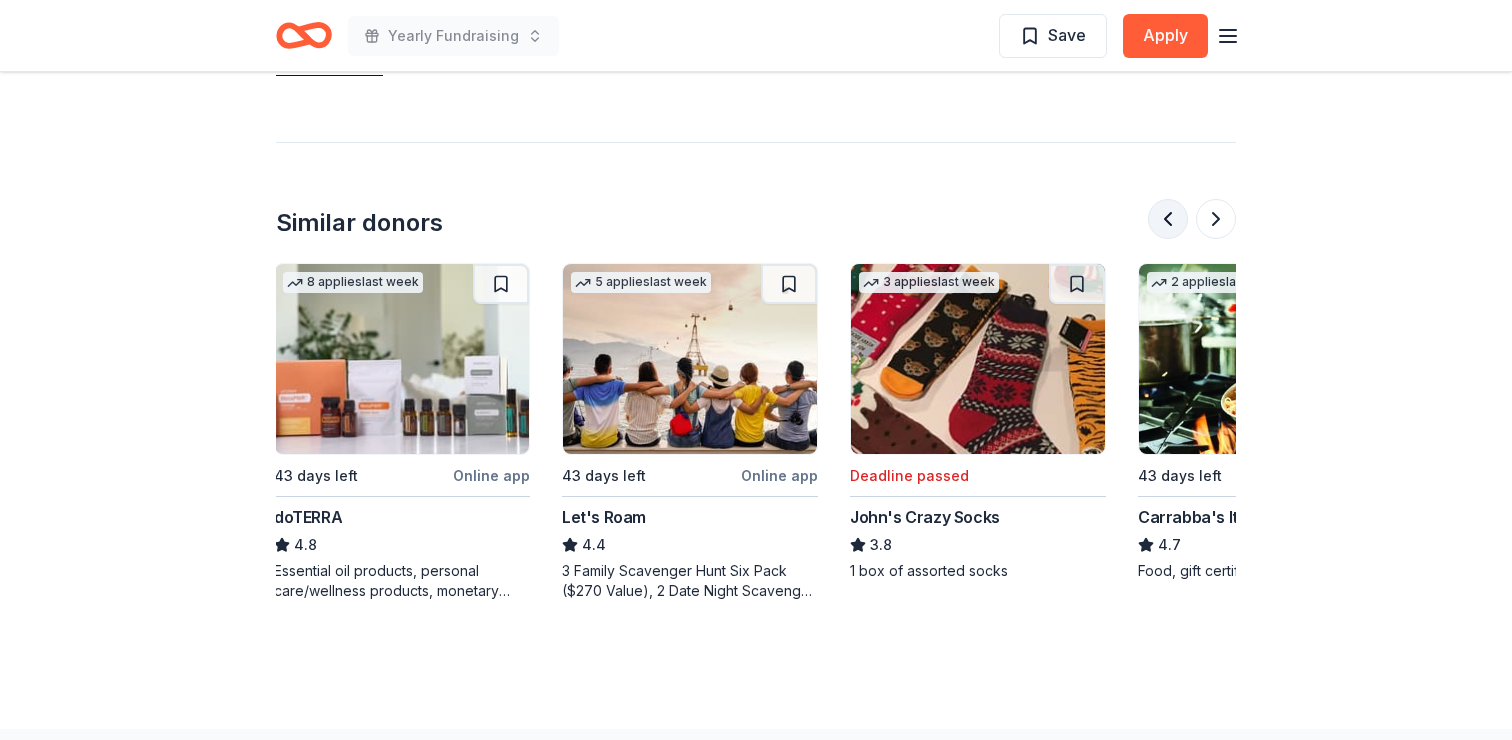 scroll, scrollTop: 0, scrollLeft: 288, axis: horizontal 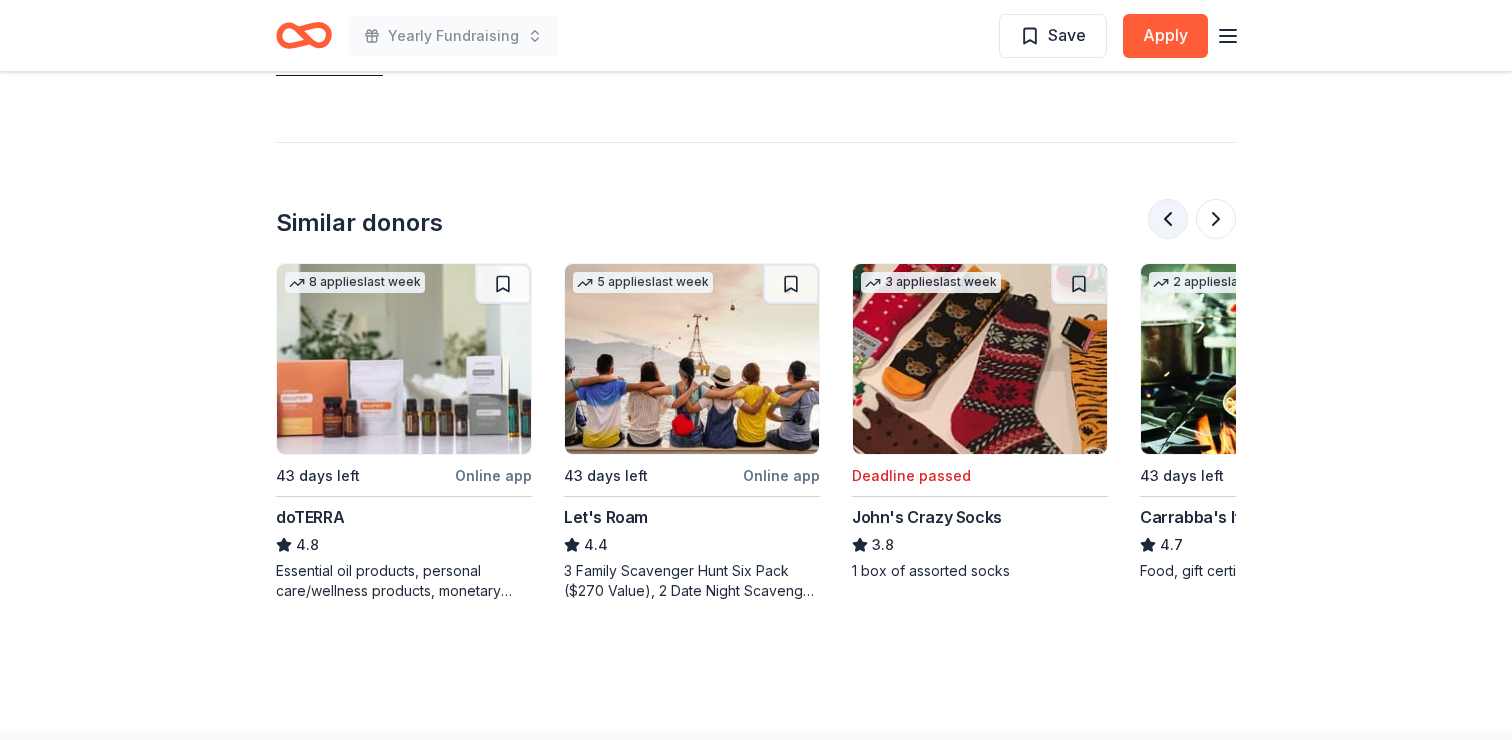 click at bounding box center [1168, 219] 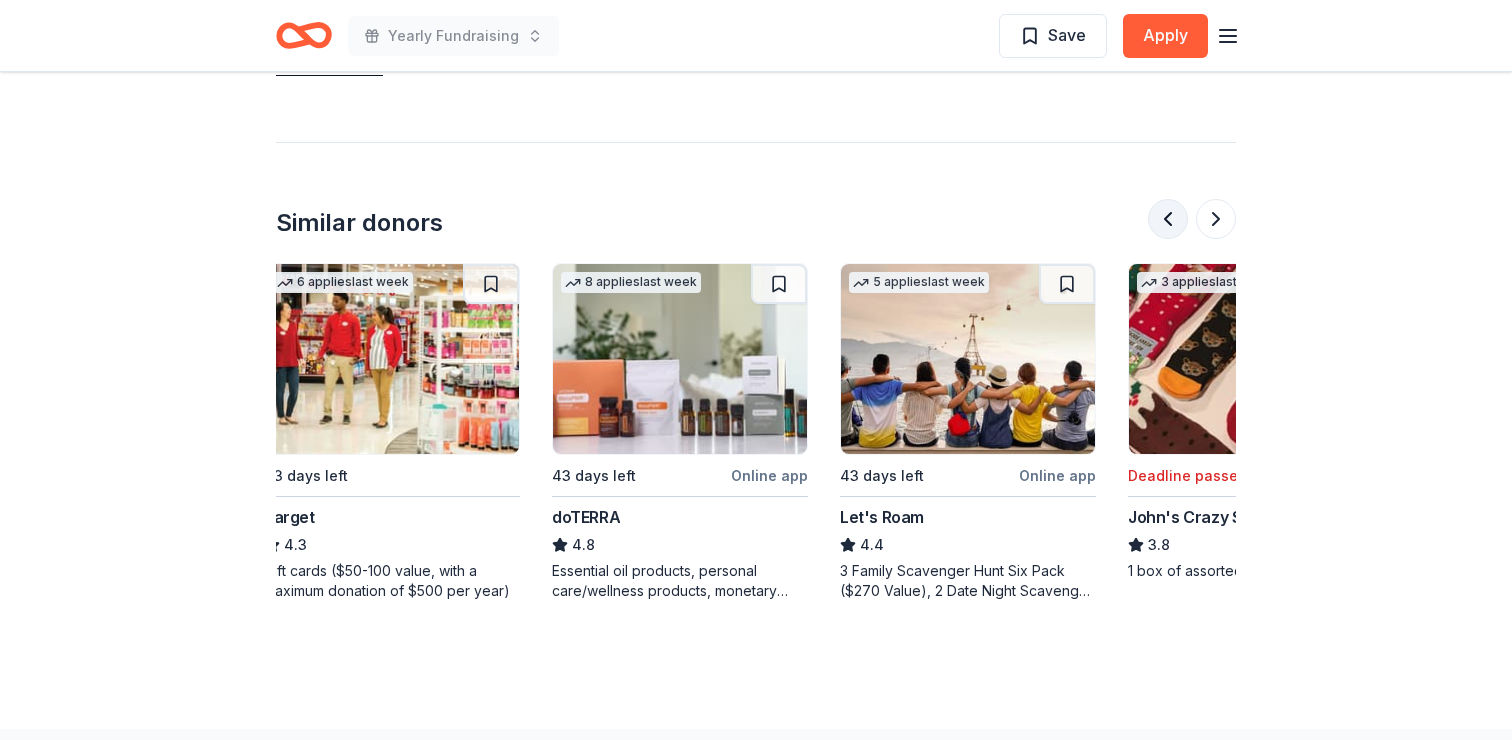 scroll, scrollTop: 0, scrollLeft: 0, axis: both 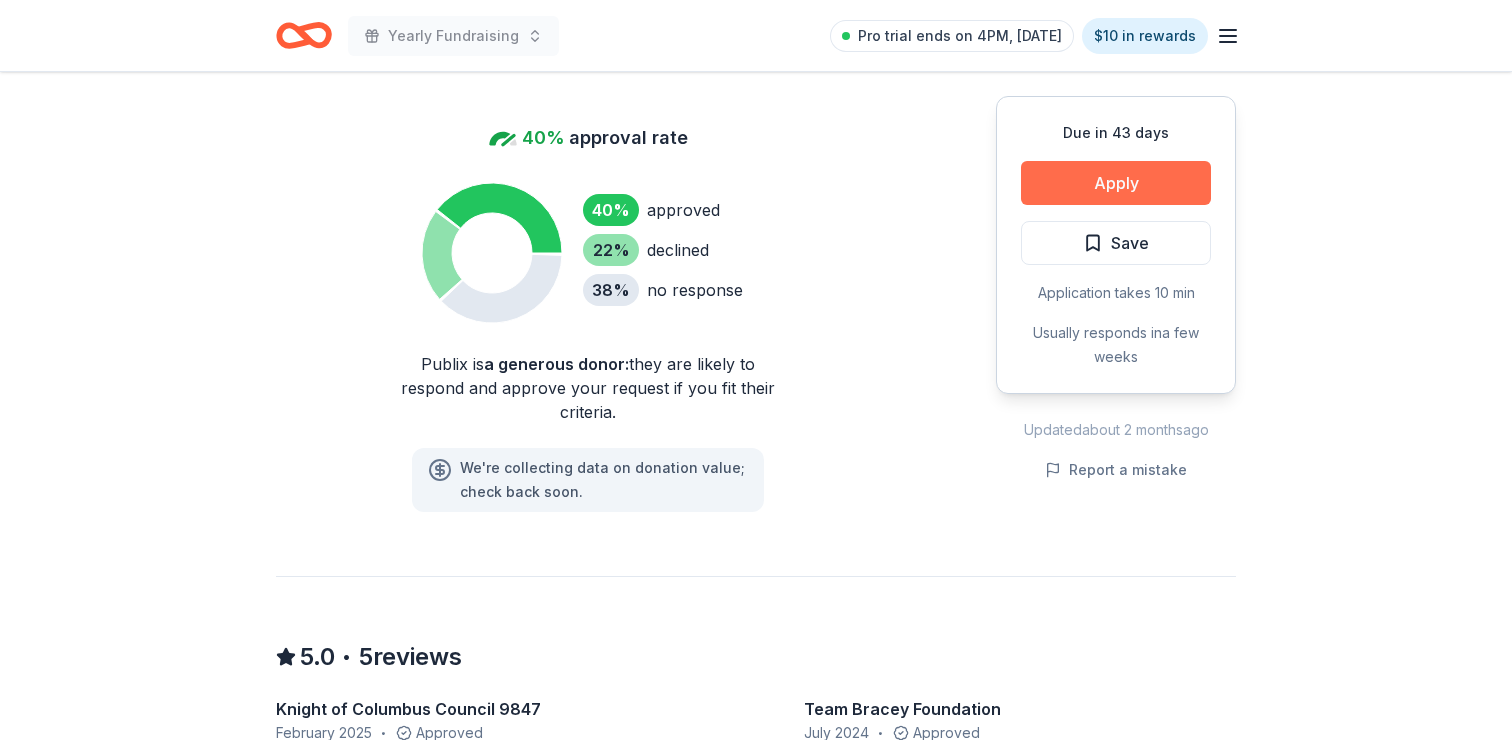 click on "Apply" at bounding box center [1116, 183] 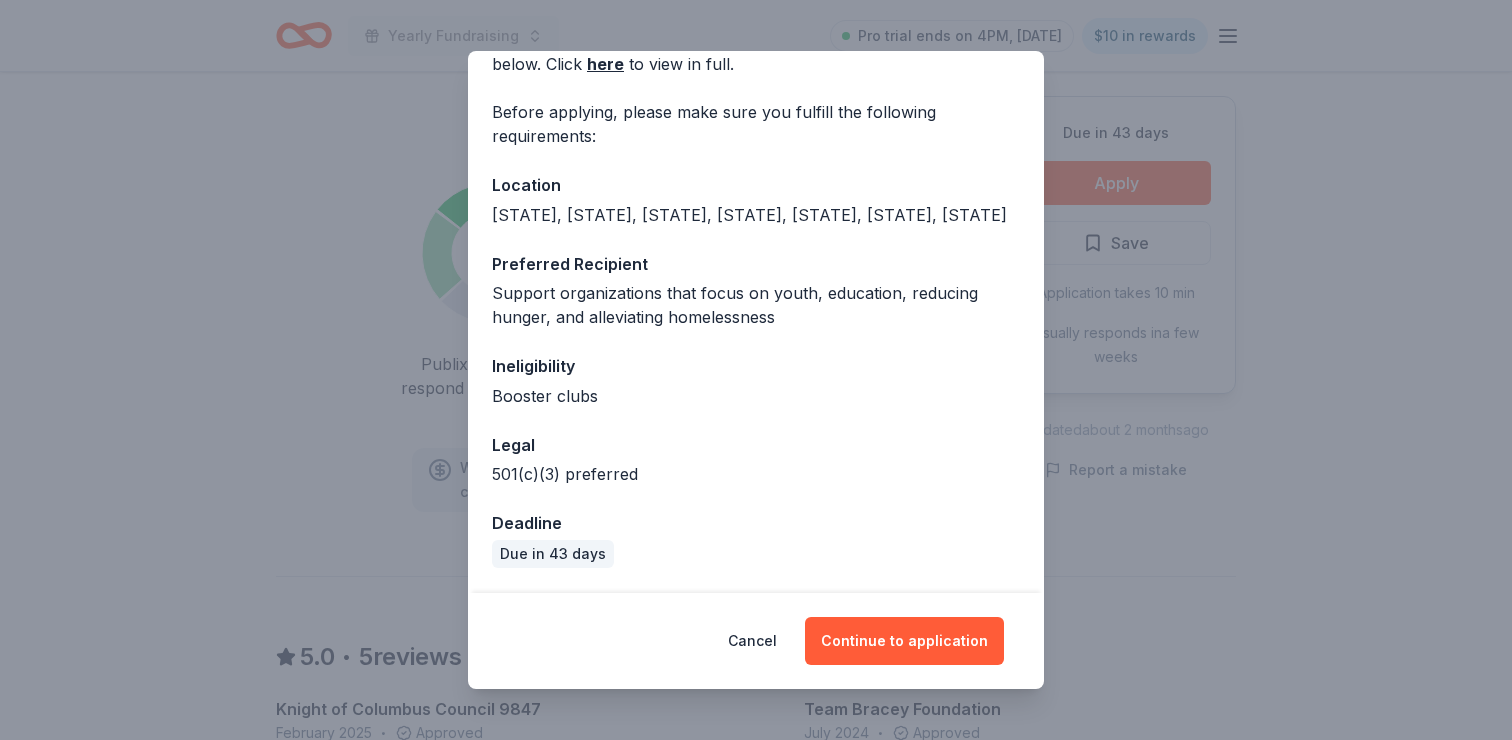 scroll, scrollTop: 0, scrollLeft: 0, axis: both 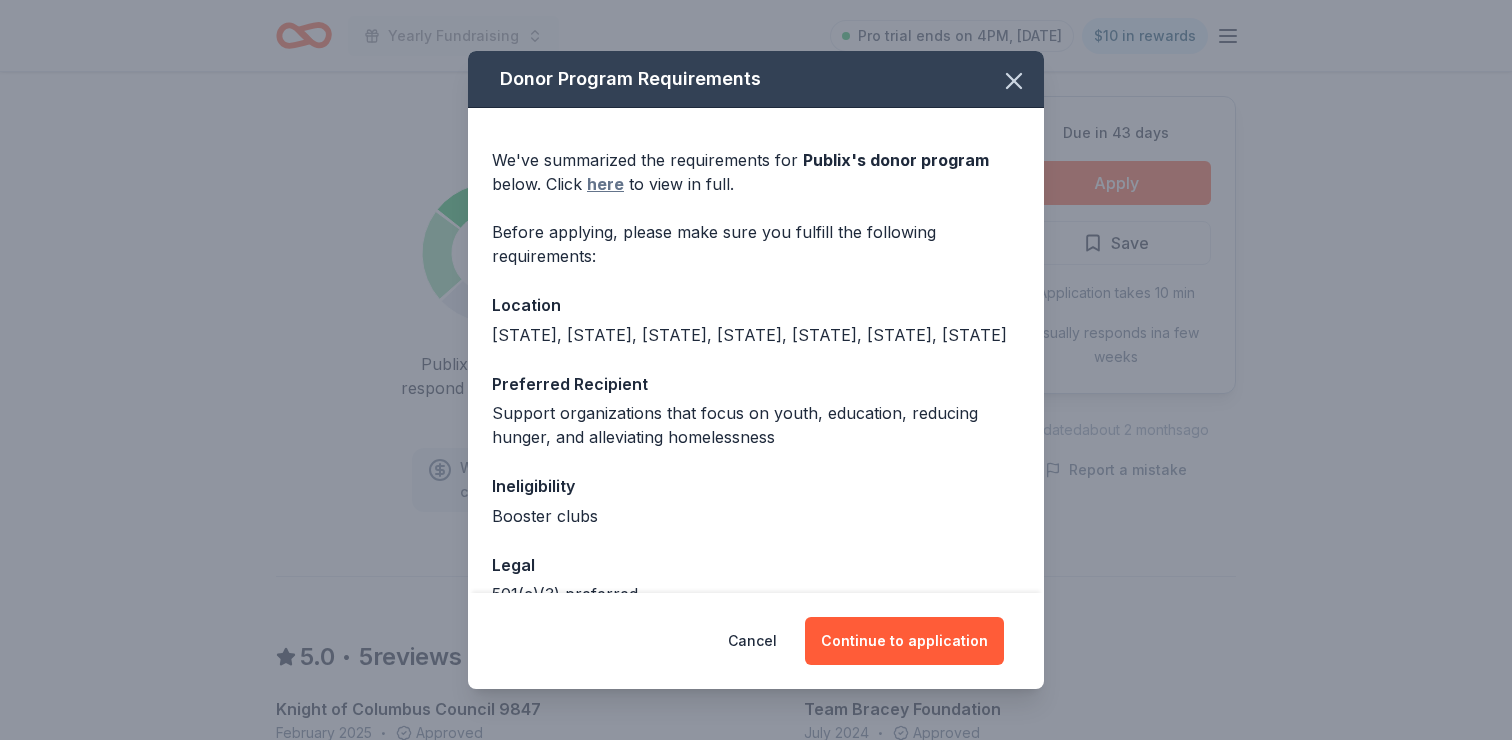 click on "here" at bounding box center (605, 184) 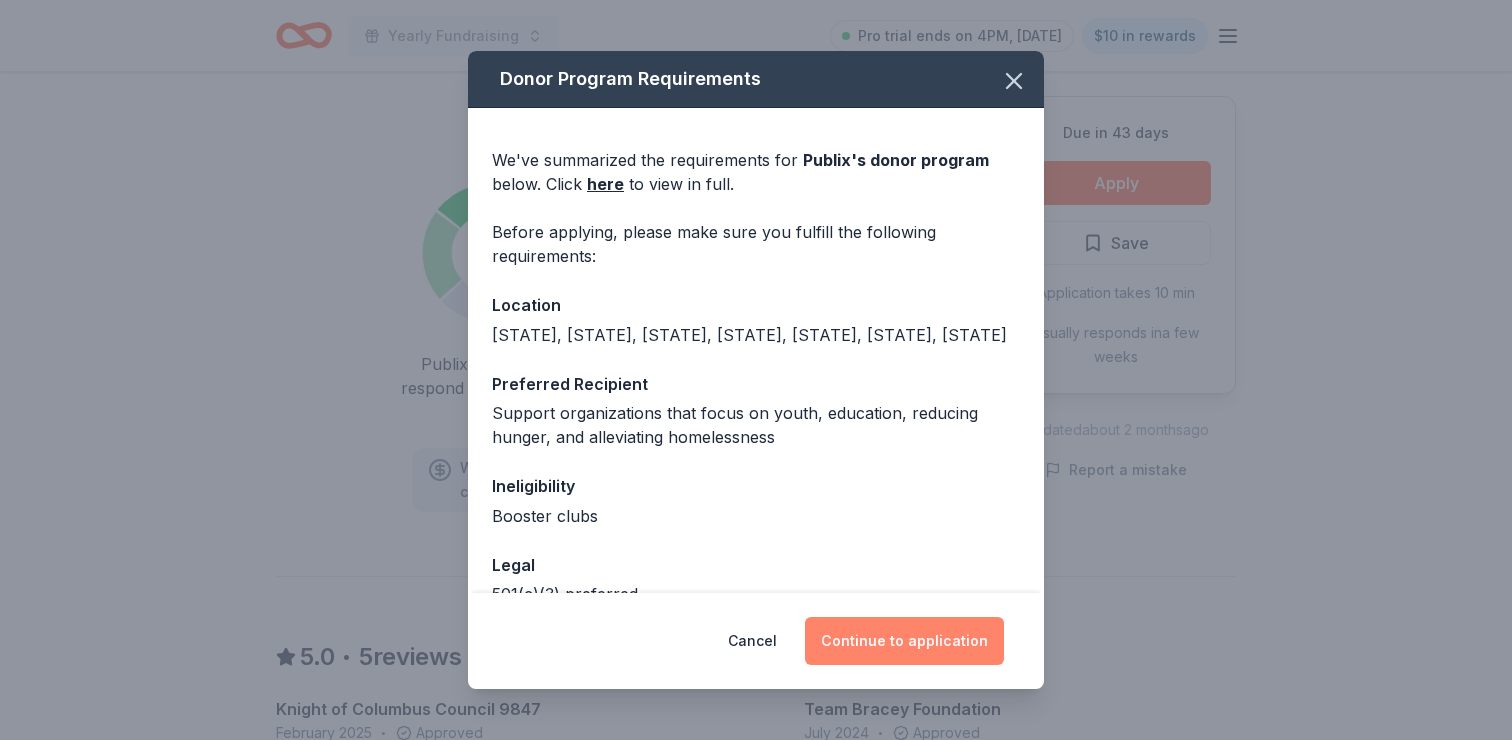 click on "Continue to application" at bounding box center [904, 641] 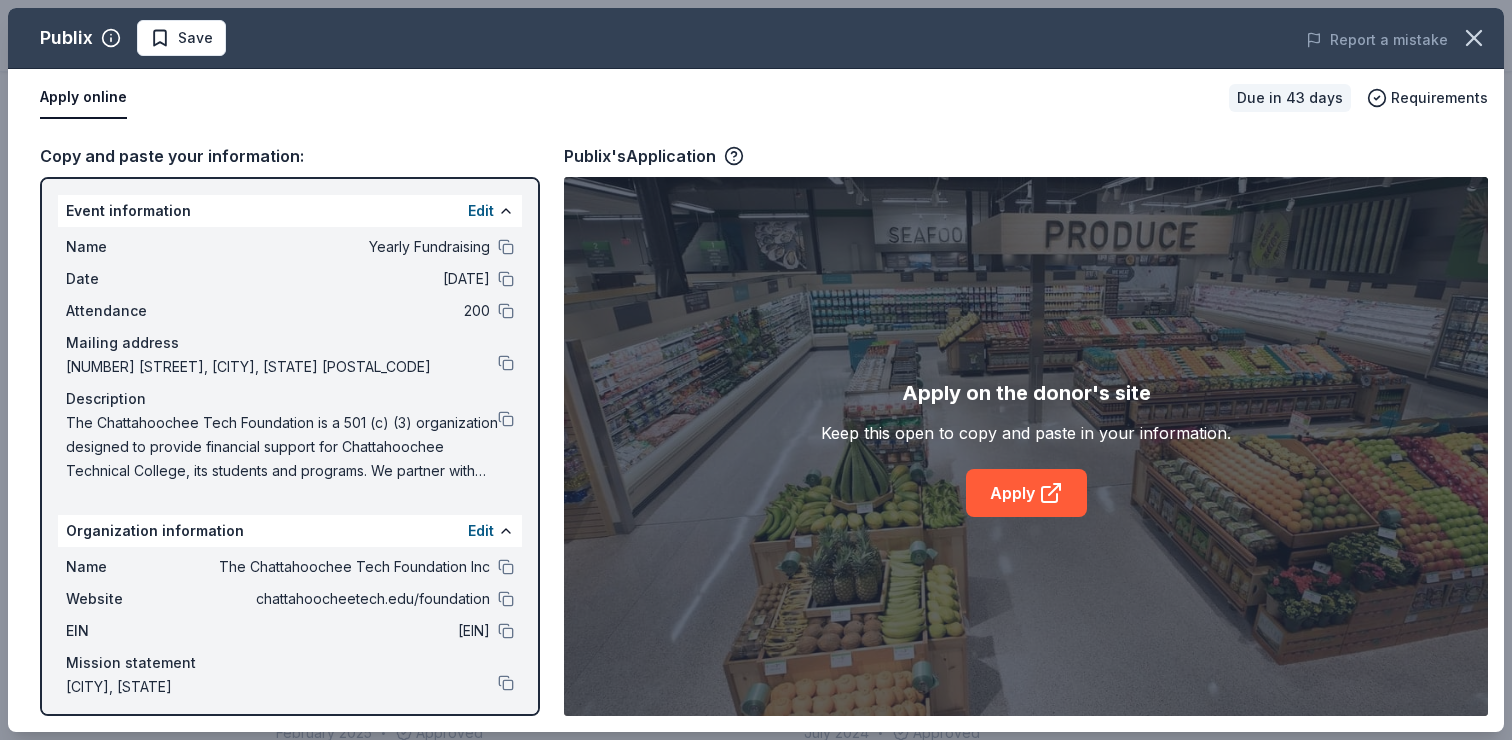 scroll, scrollTop: 33, scrollLeft: 0, axis: vertical 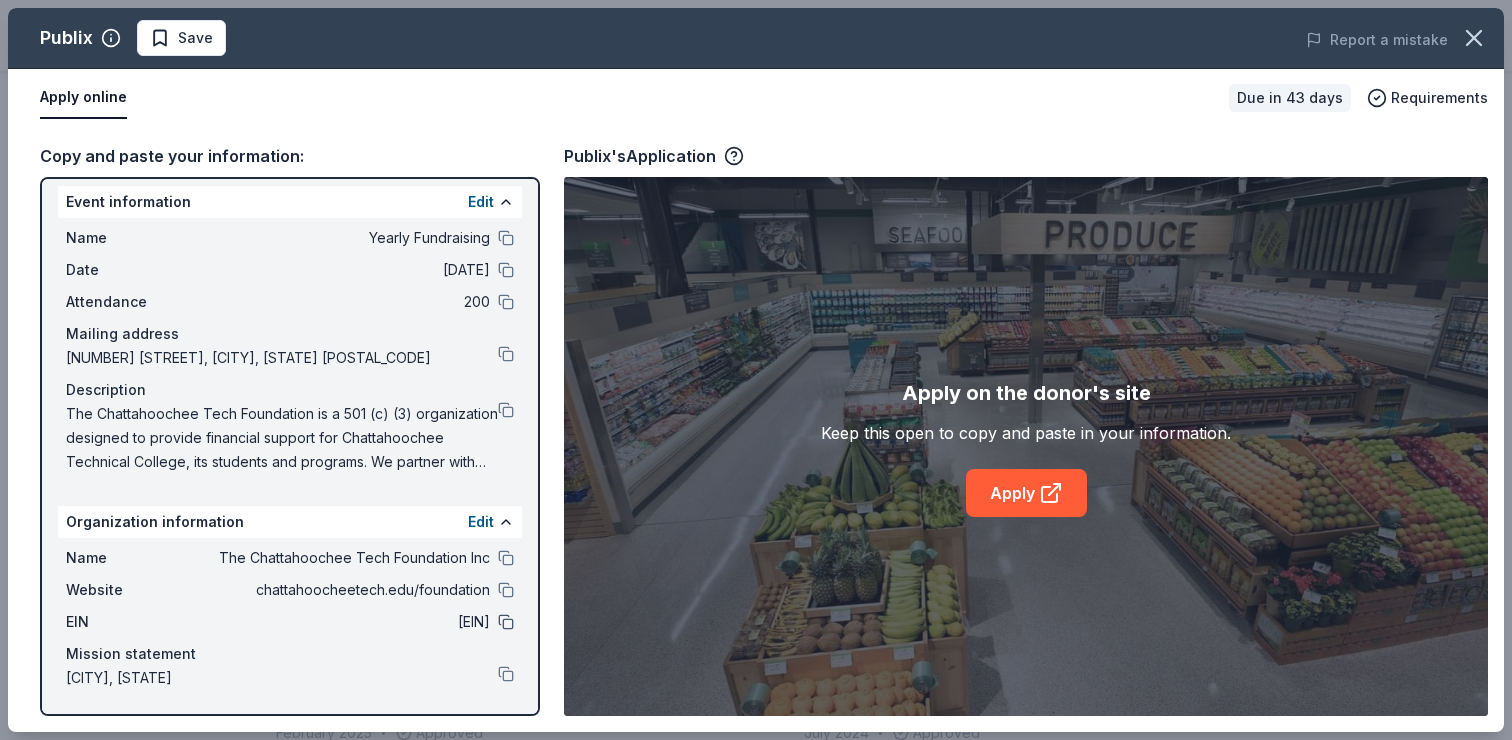 click at bounding box center (506, 622) 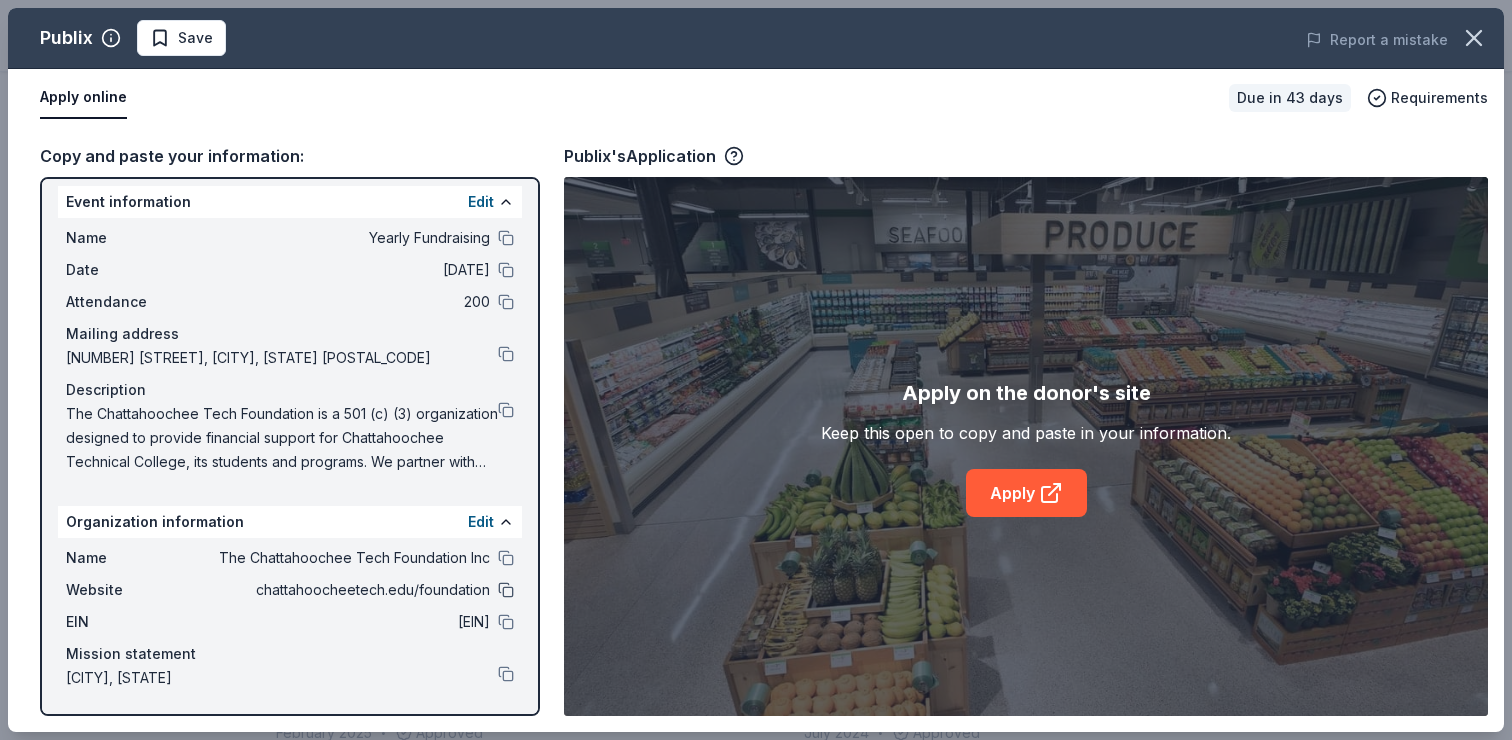 click at bounding box center [506, 590] 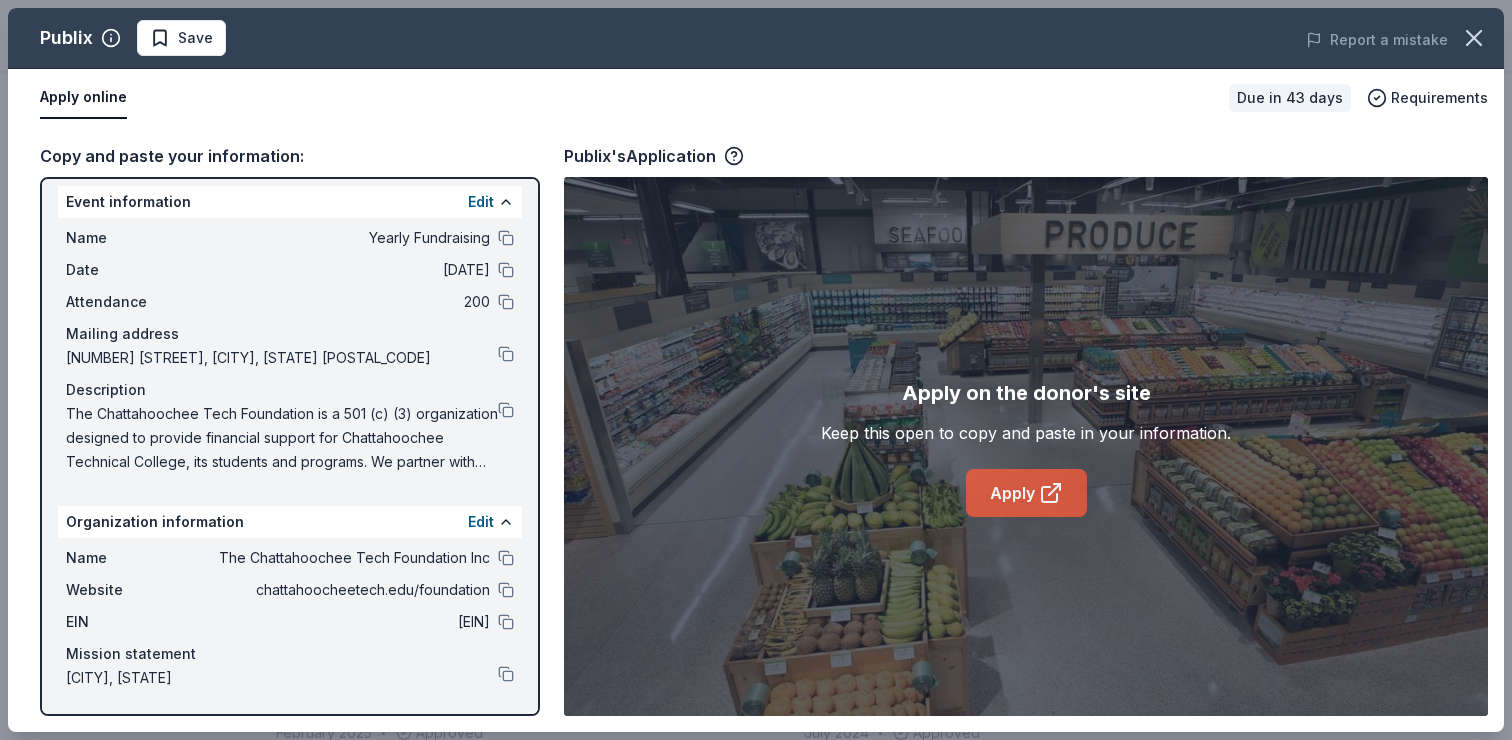 click on "Apply" at bounding box center [1026, 493] 